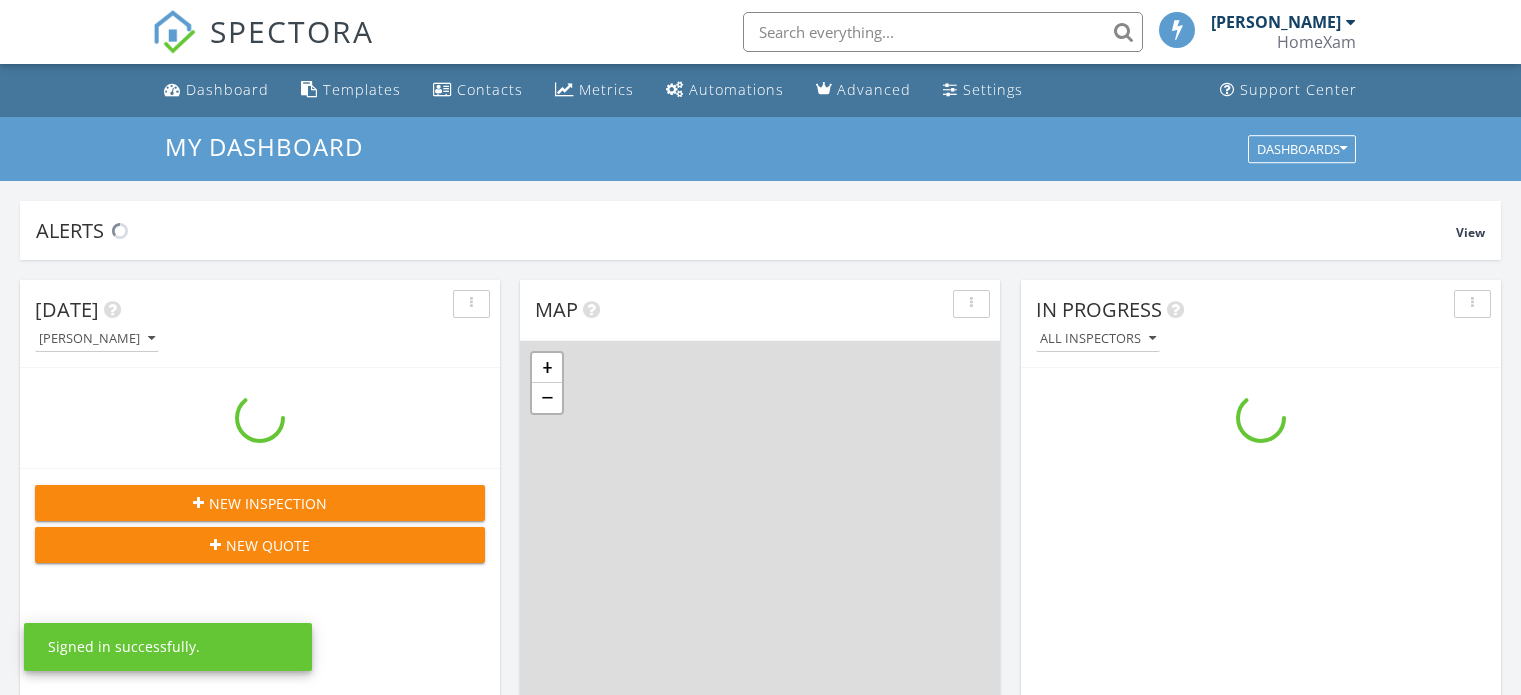 scroll, scrollTop: 0, scrollLeft: 0, axis: both 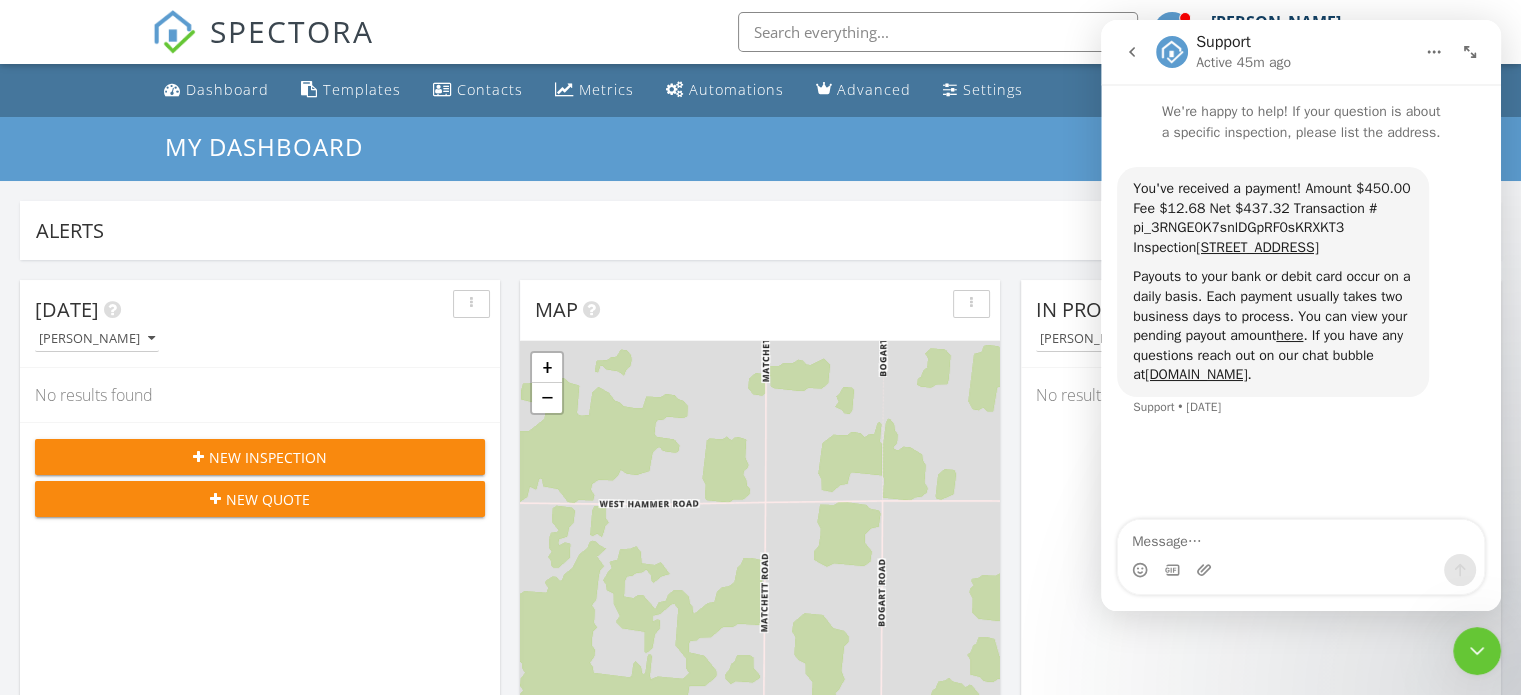 click 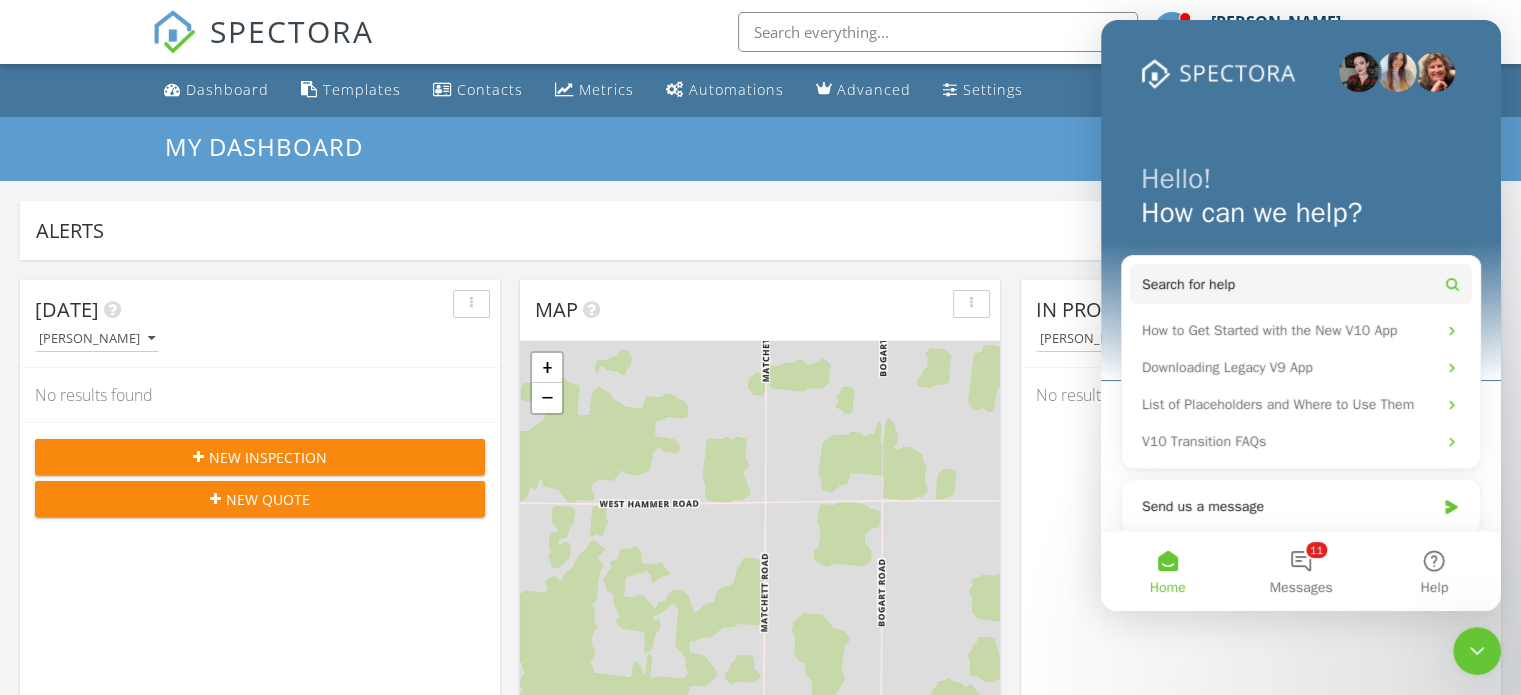 scroll, scrollTop: 0, scrollLeft: 0, axis: both 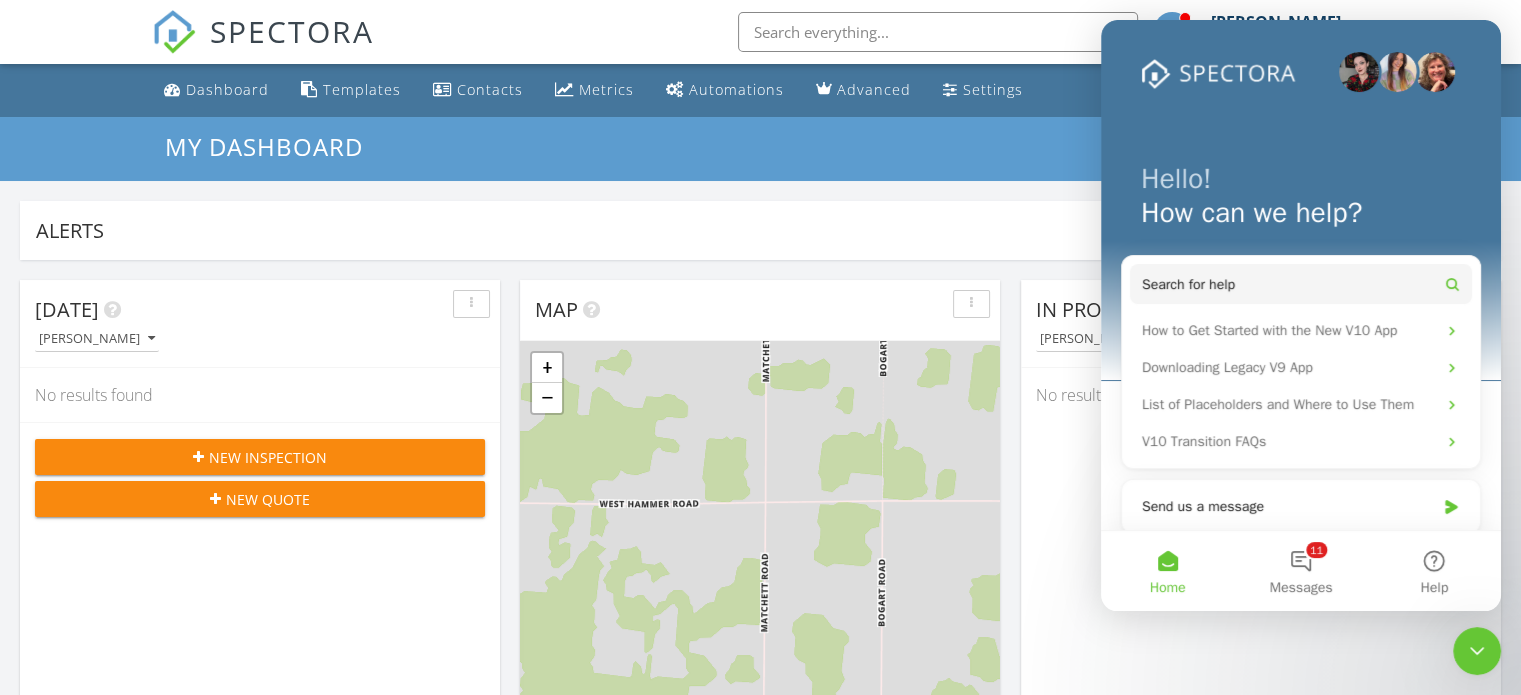 click 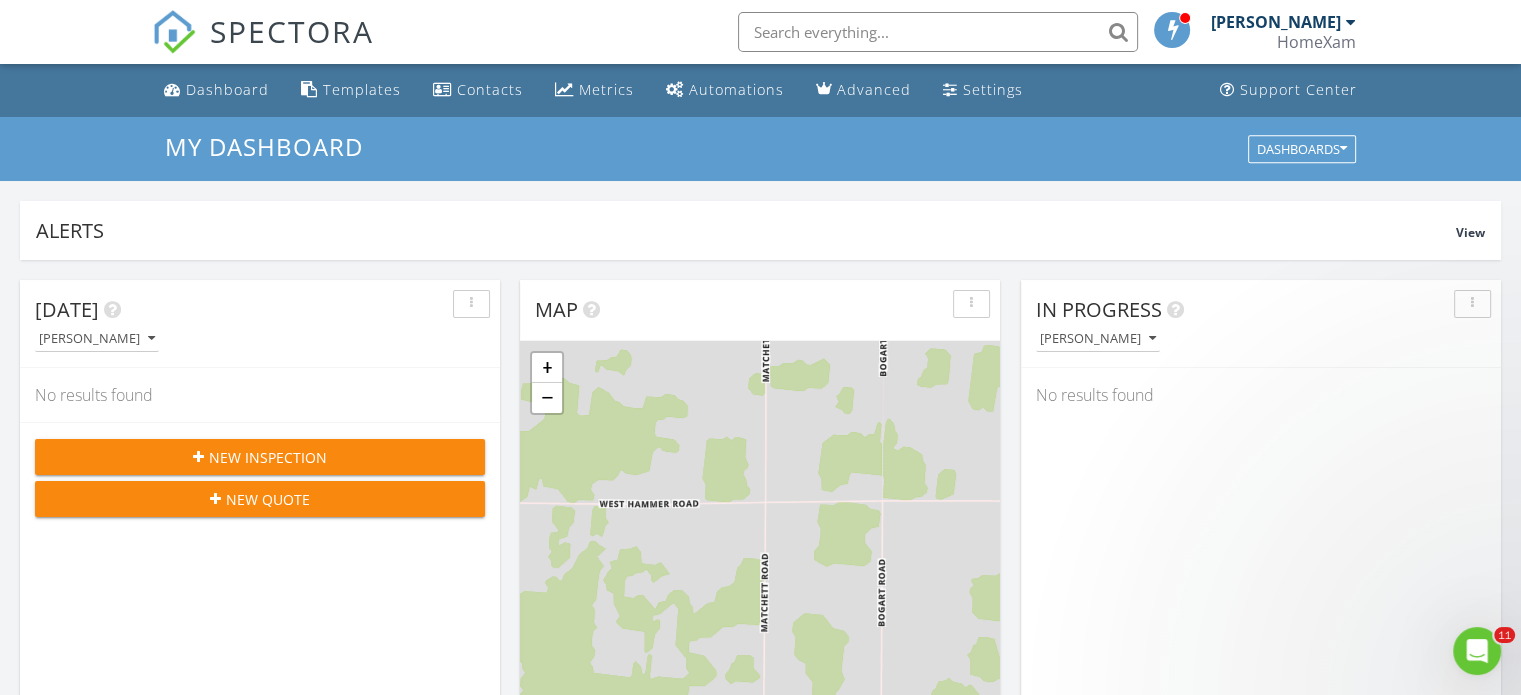 scroll, scrollTop: 0, scrollLeft: 0, axis: both 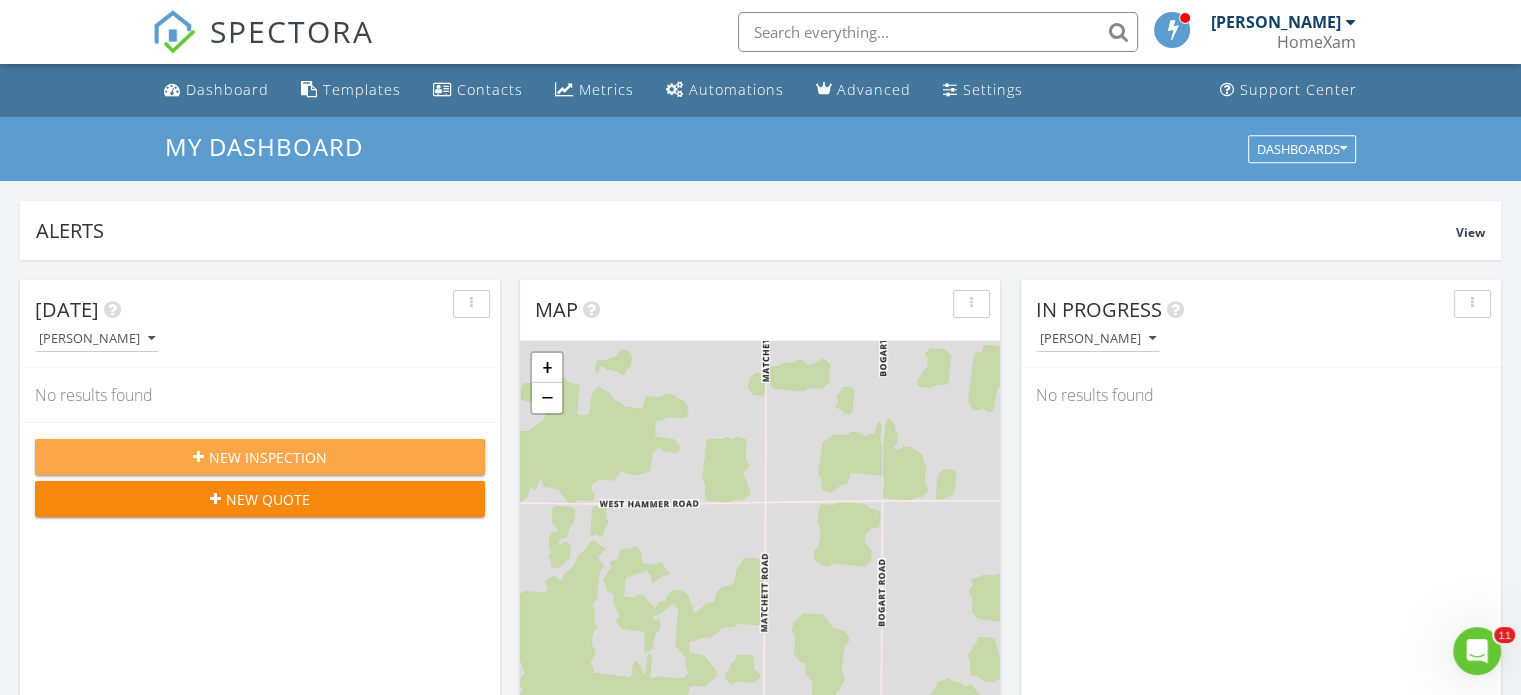 click on "New Inspection" at bounding box center [260, 457] 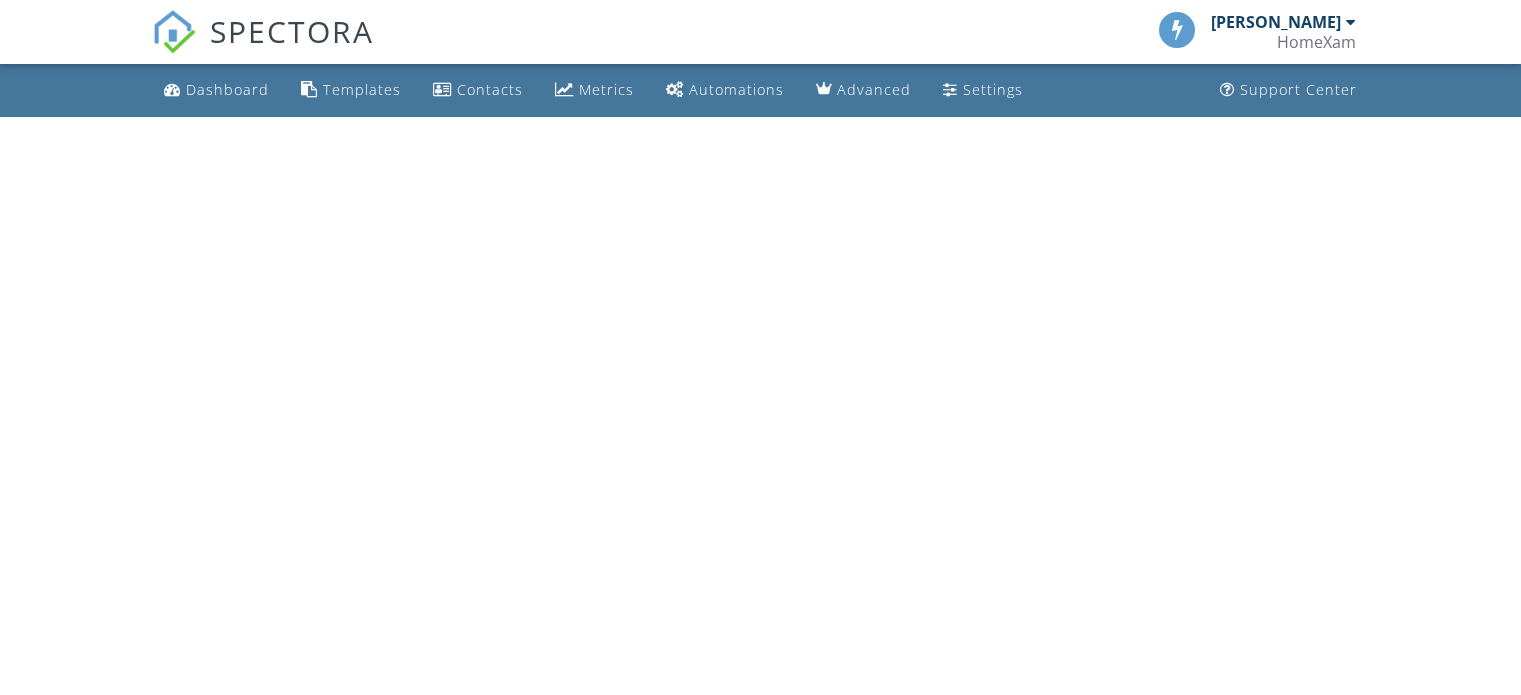scroll, scrollTop: 0, scrollLeft: 0, axis: both 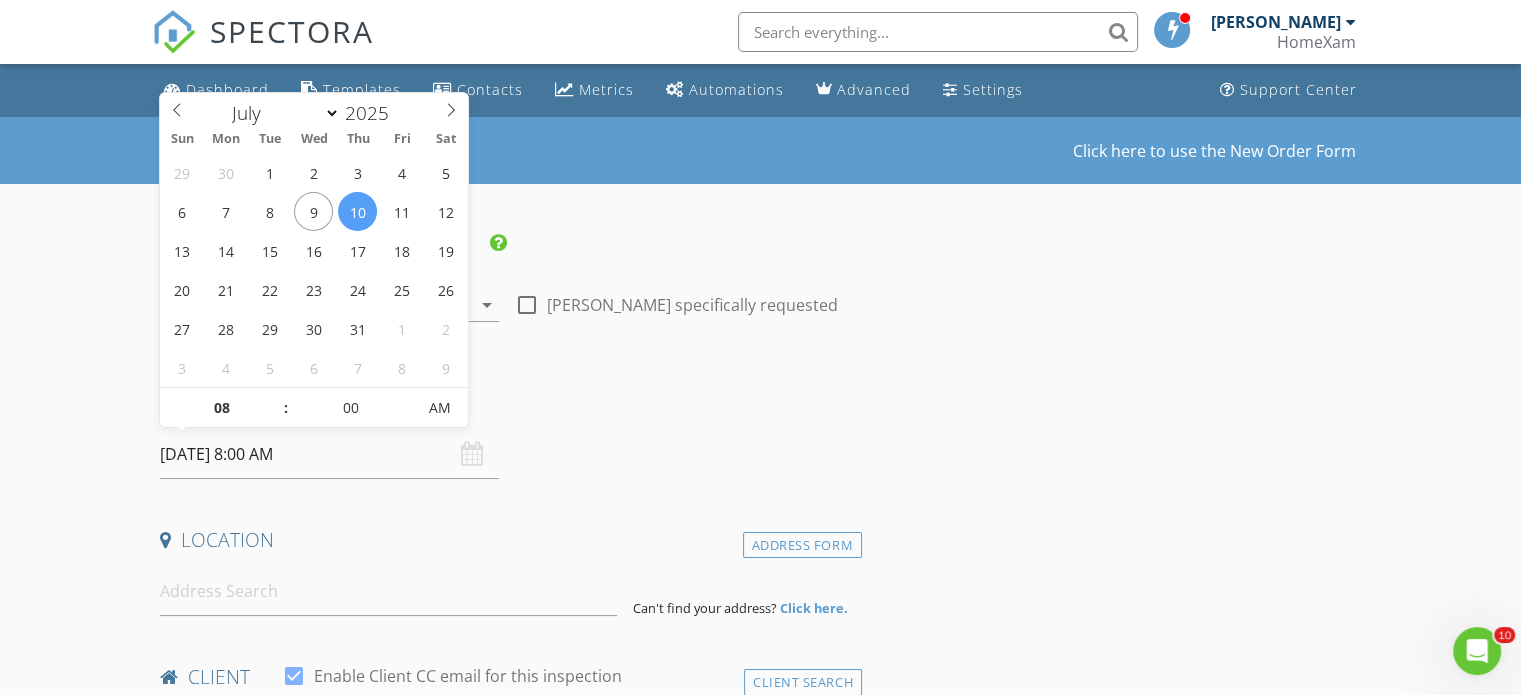 click on "07/10/2025 8:00 AM" at bounding box center (329, 454) 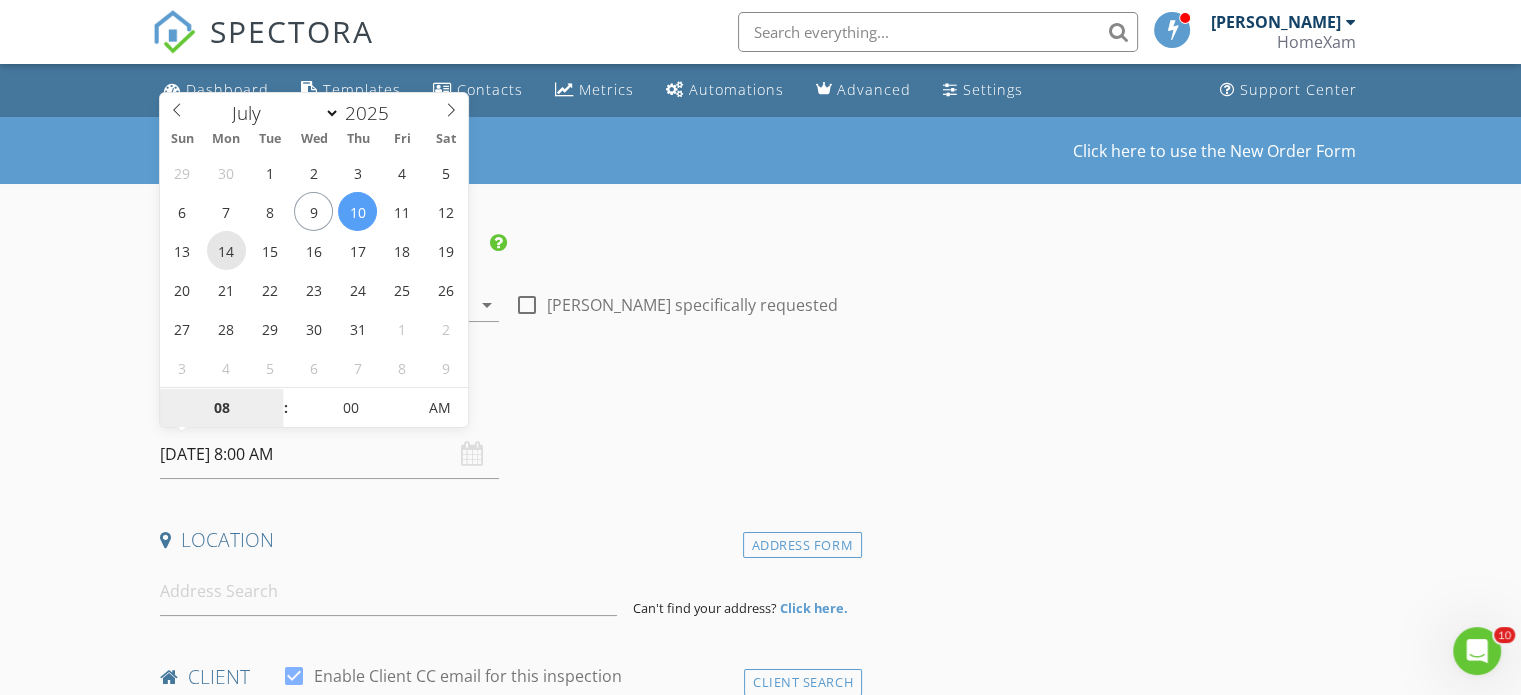 type on "07/14/2025 8:00 AM" 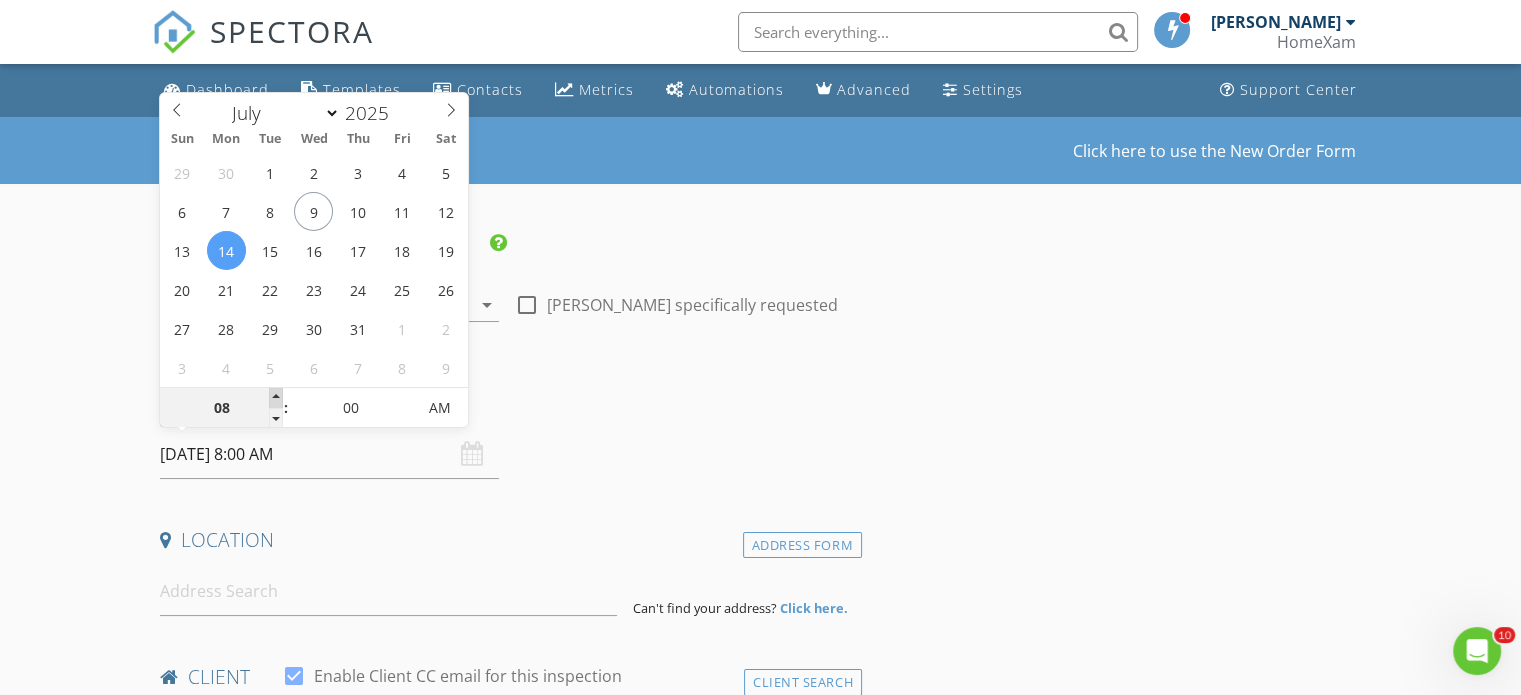type on "09" 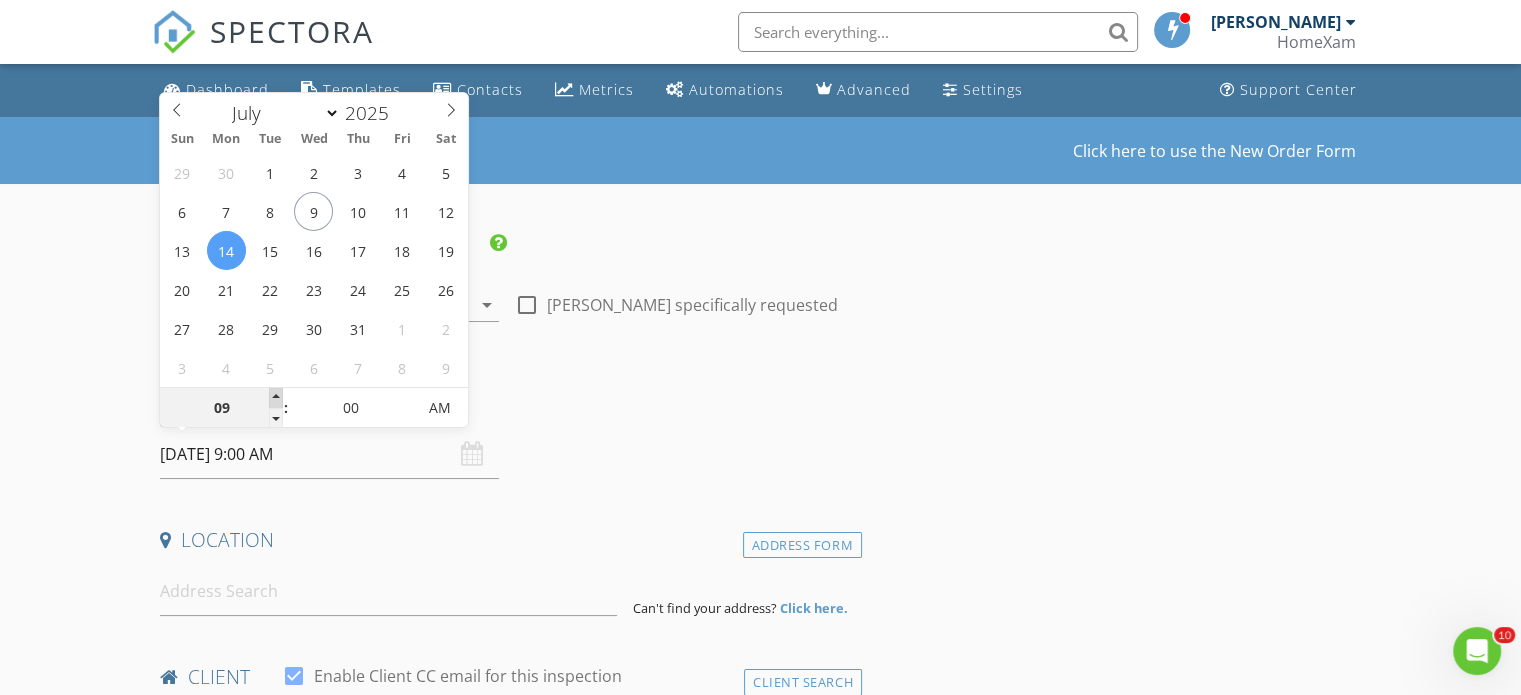 click at bounding box center (276, 398) 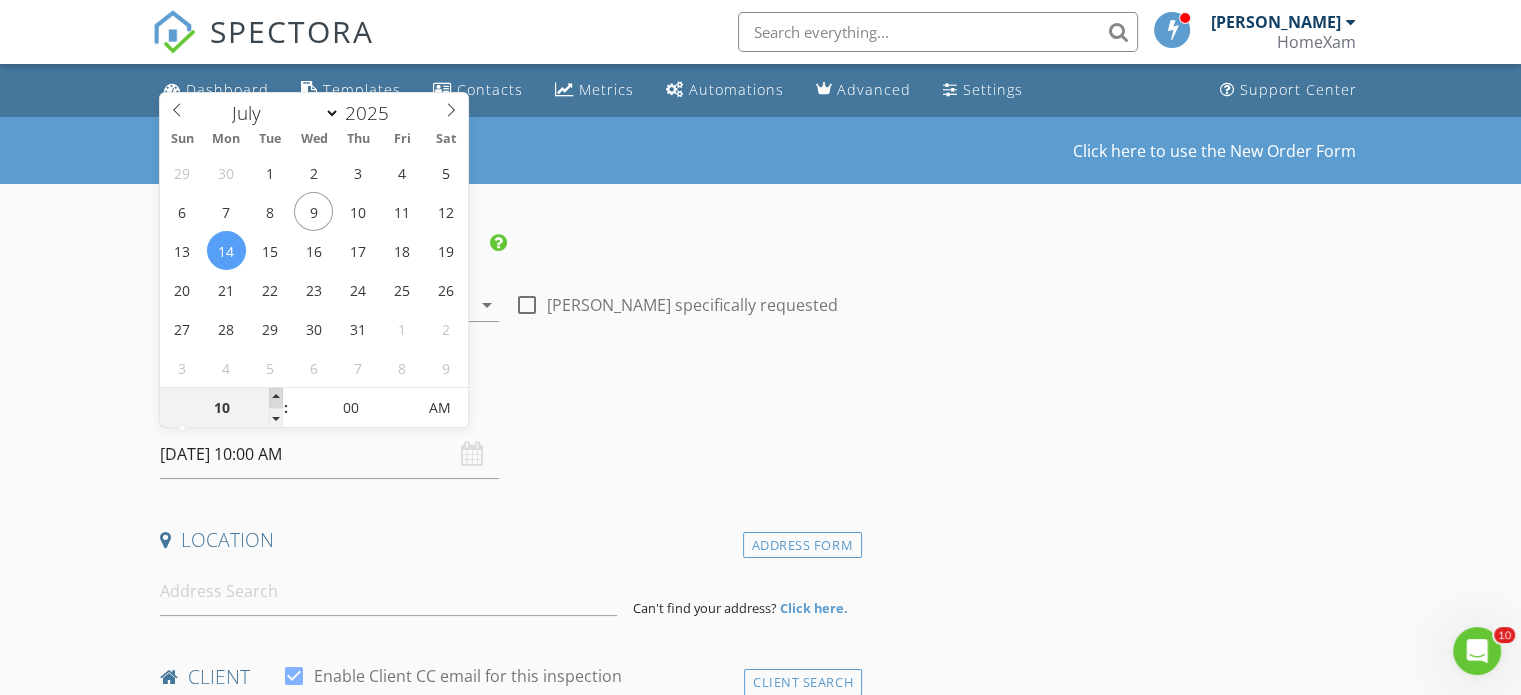 click at bounding box center (276, 398) 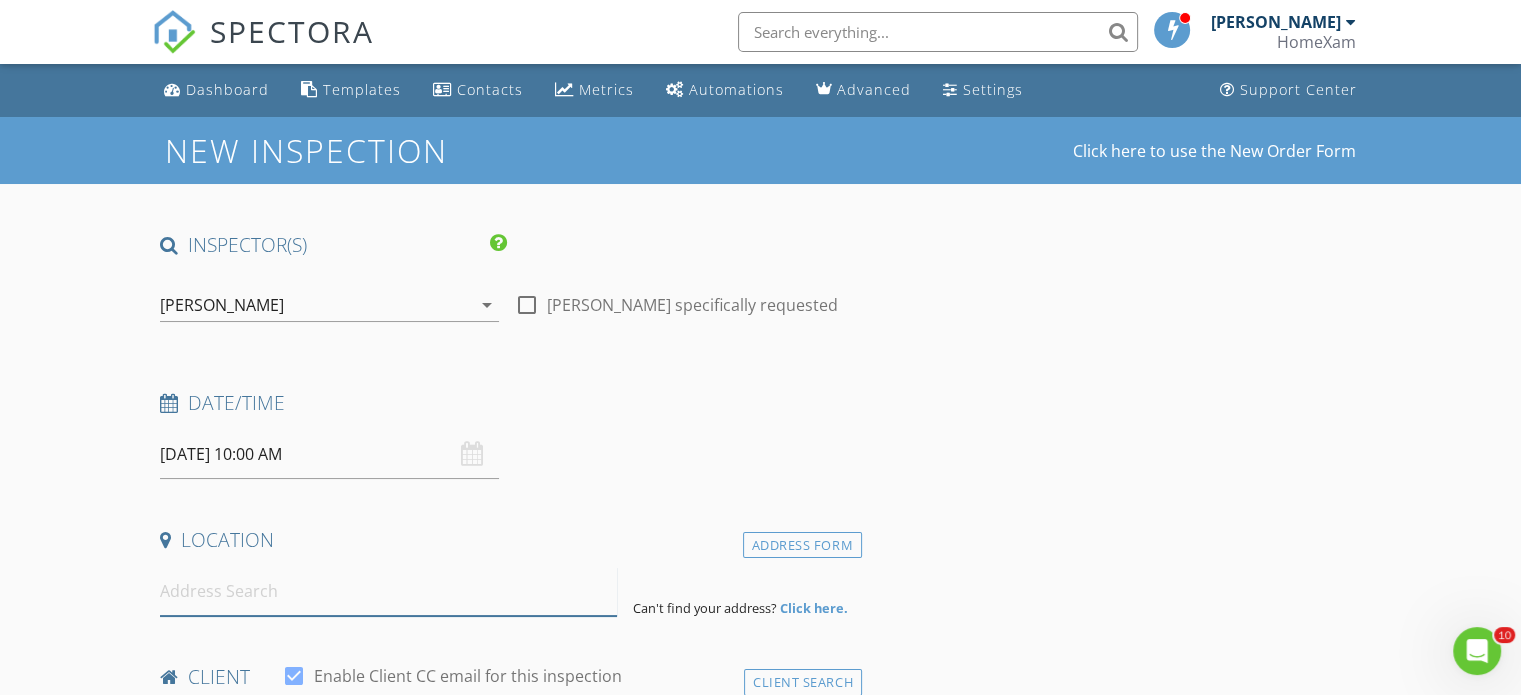 click at bounding box center [388, 591] 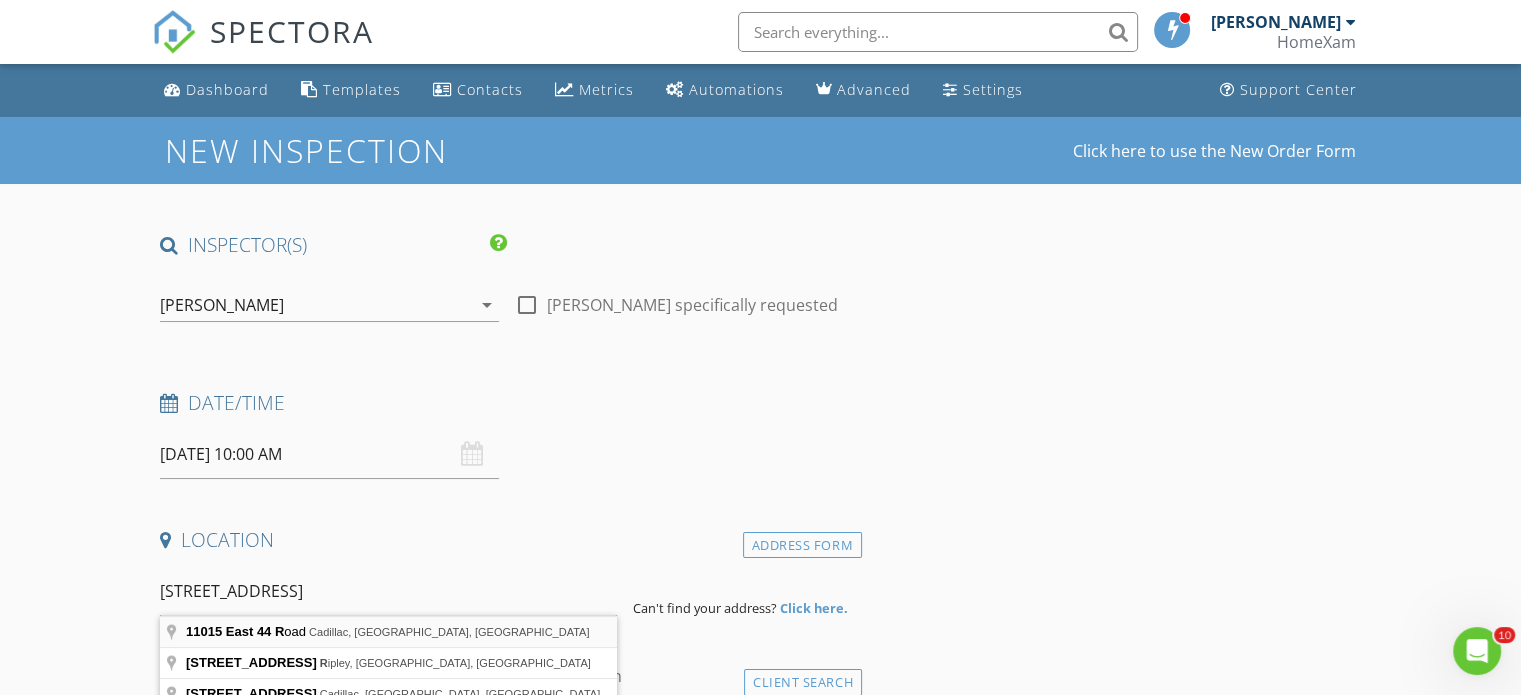 type on "11015 East 44 Road, Cadillac, MI, USA" 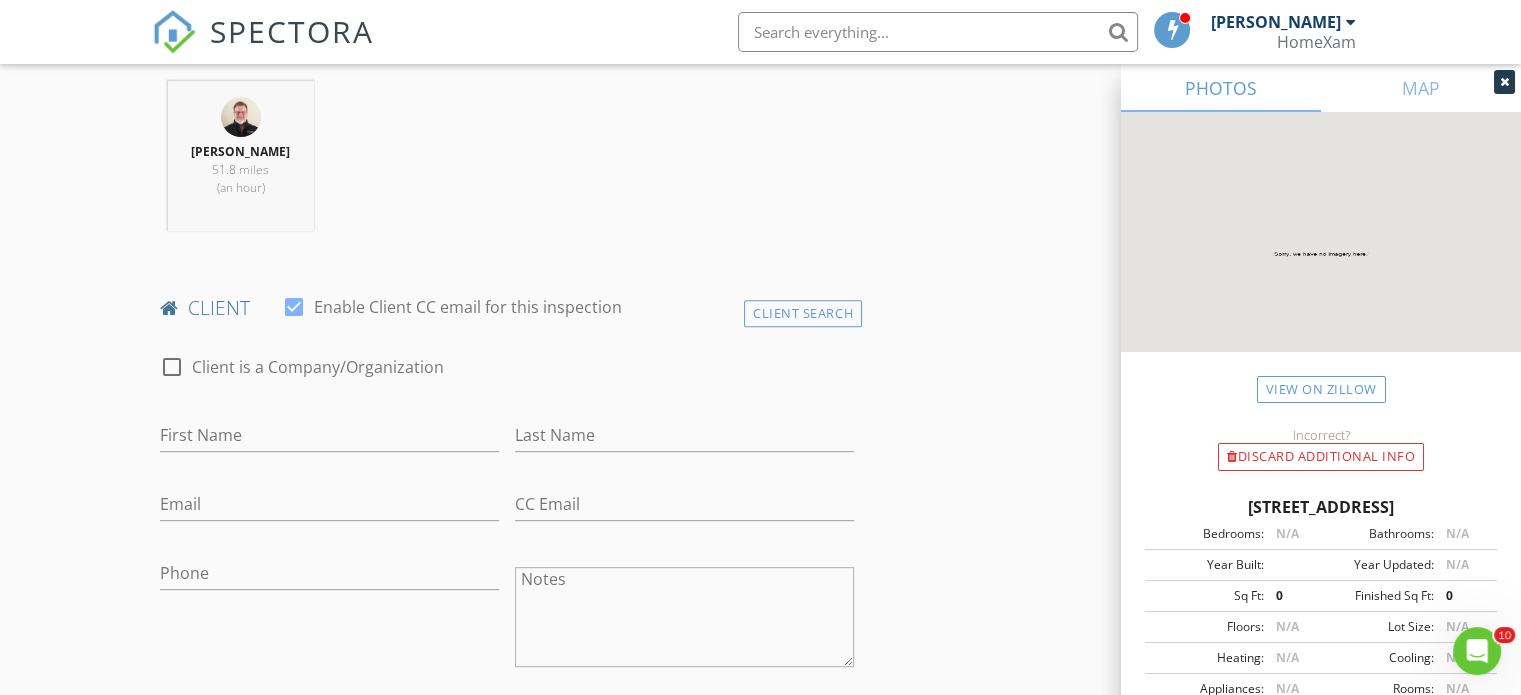 scroll, scrollTop: 800, scrollLeft: 0, axis: vertical 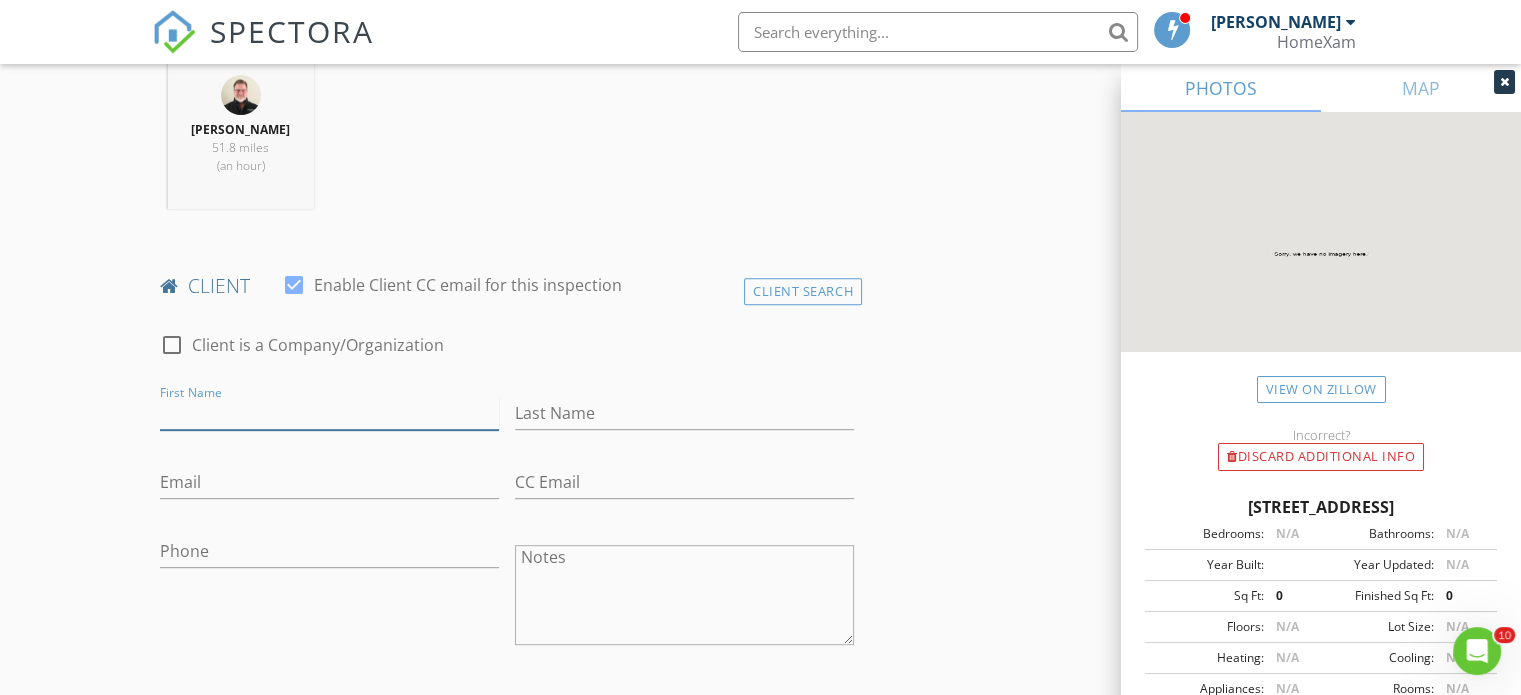 click on "First Name" at bounding box center [329, 413] 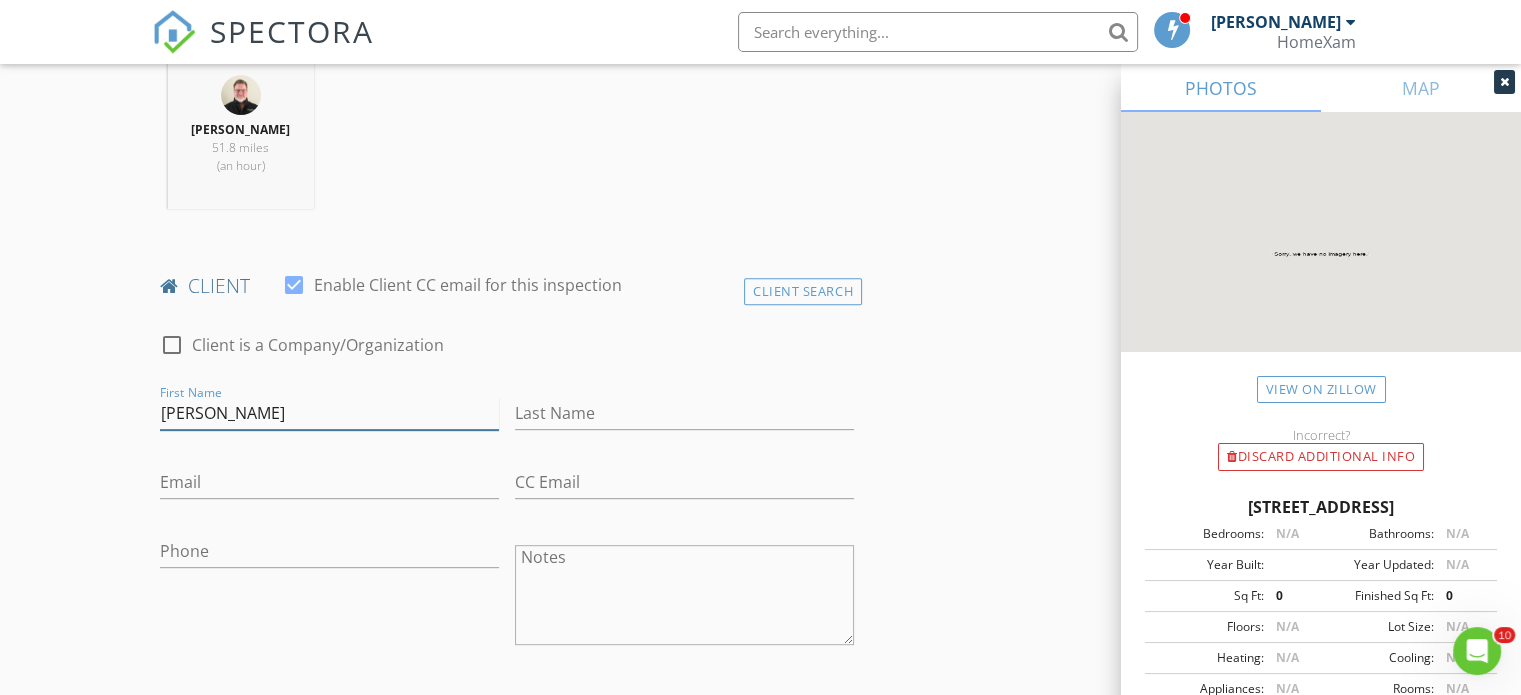 type on "Jim" 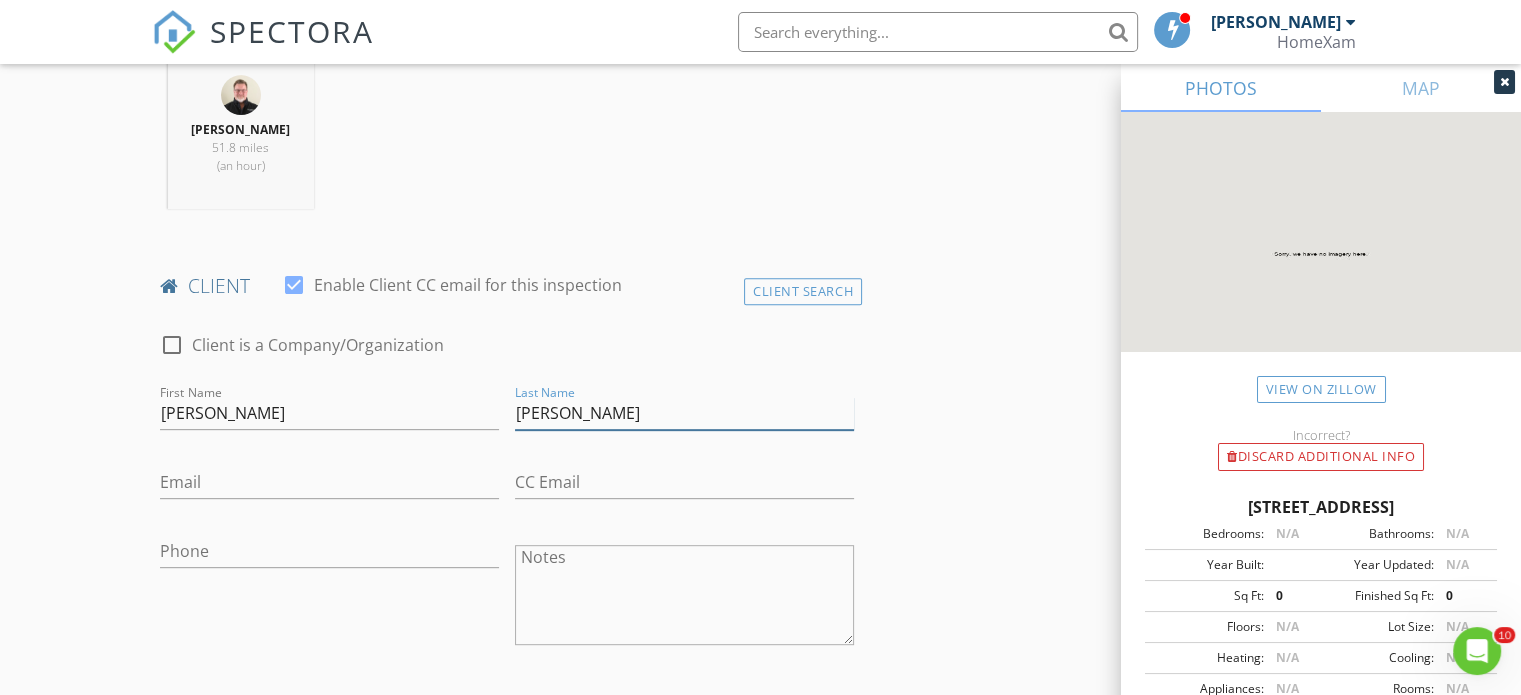type on "Van Heule" 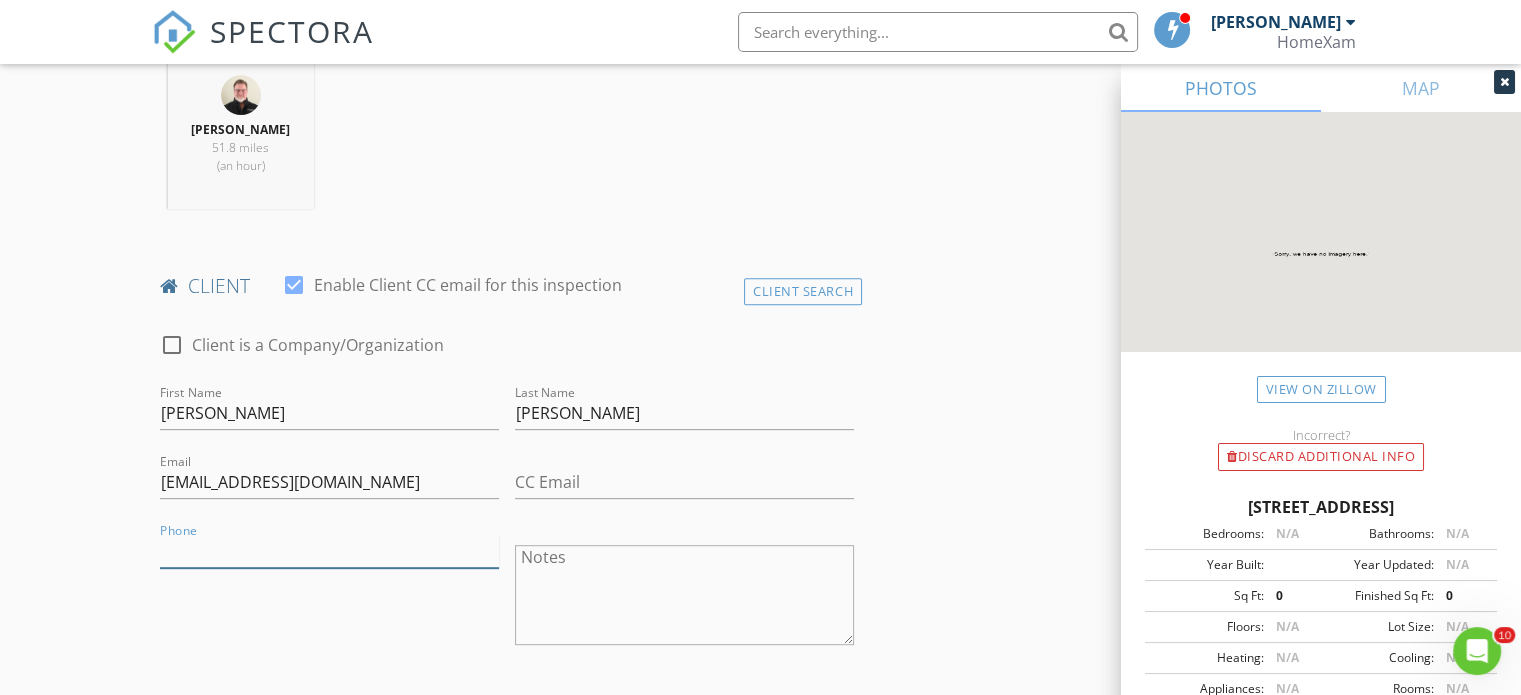 click on "Phone" at bounding box center (329, 551) 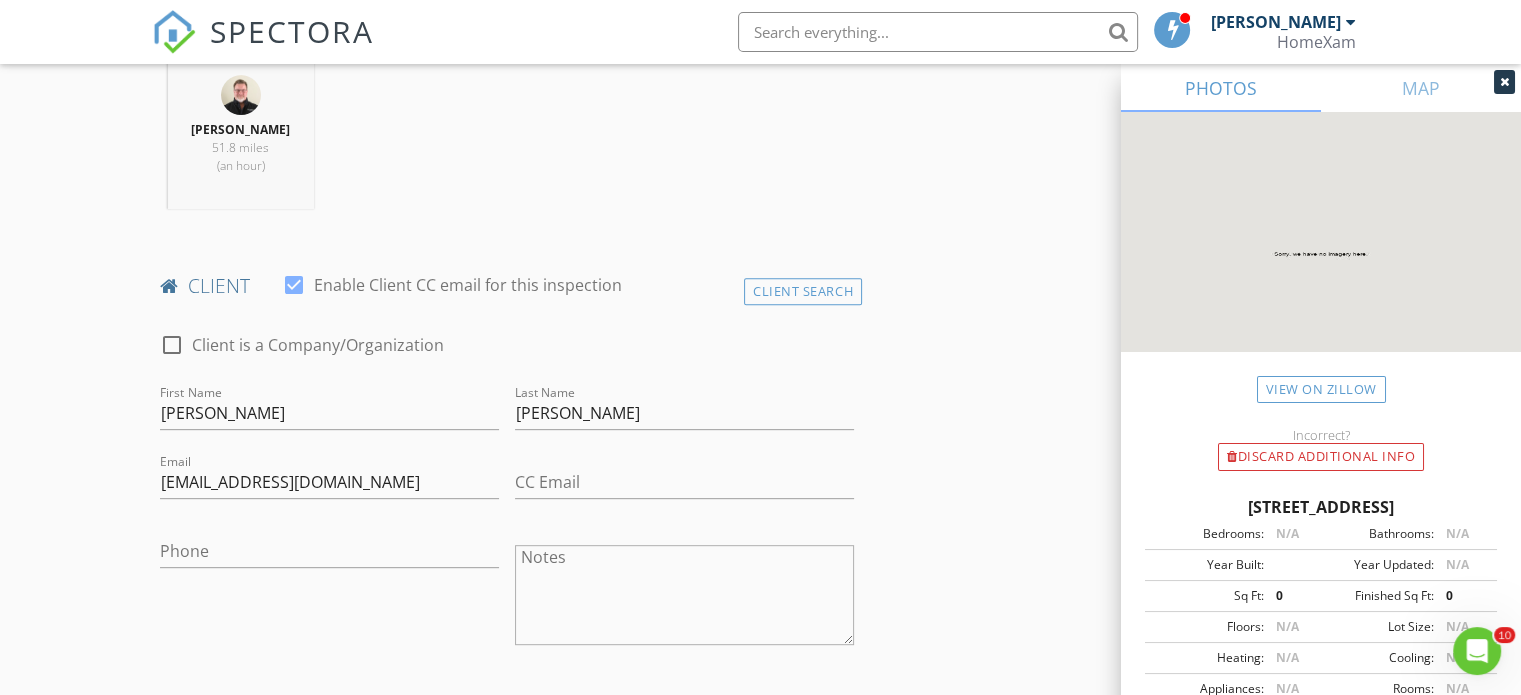 click on "check_box_outline_blank Client is a Company/Organization" at bounding box center (507, 355) 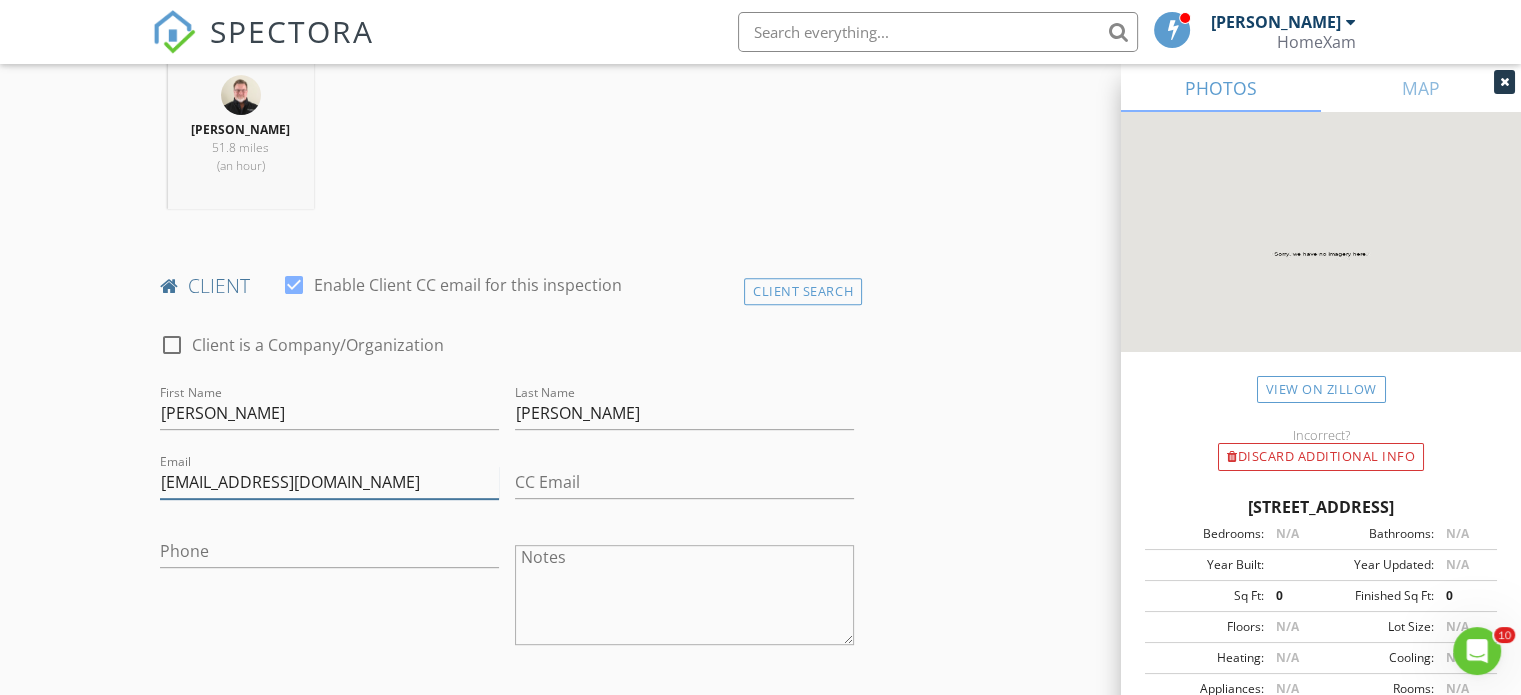 click on "jamesvanhuel@gmail.com" at bounding box center (329, 482) 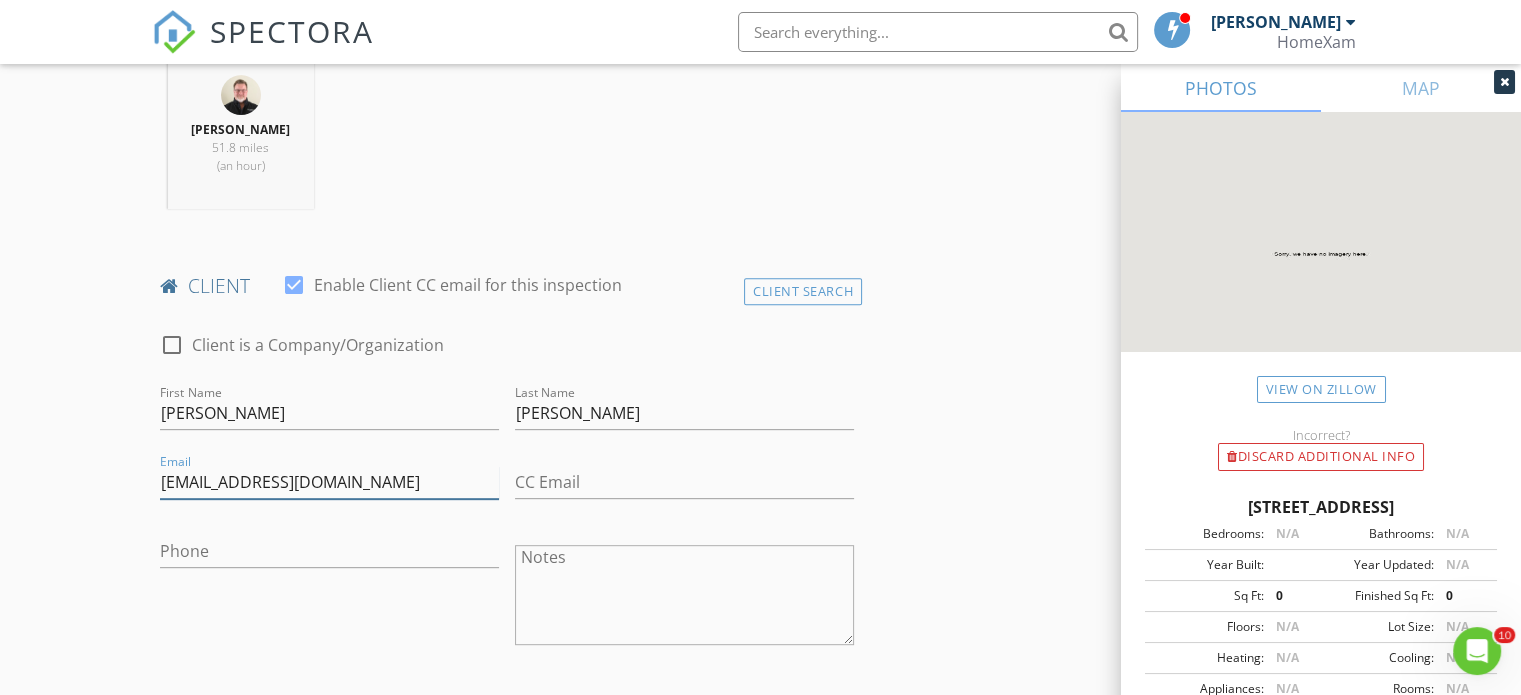 type on "jamesvanheule@gmail.com" 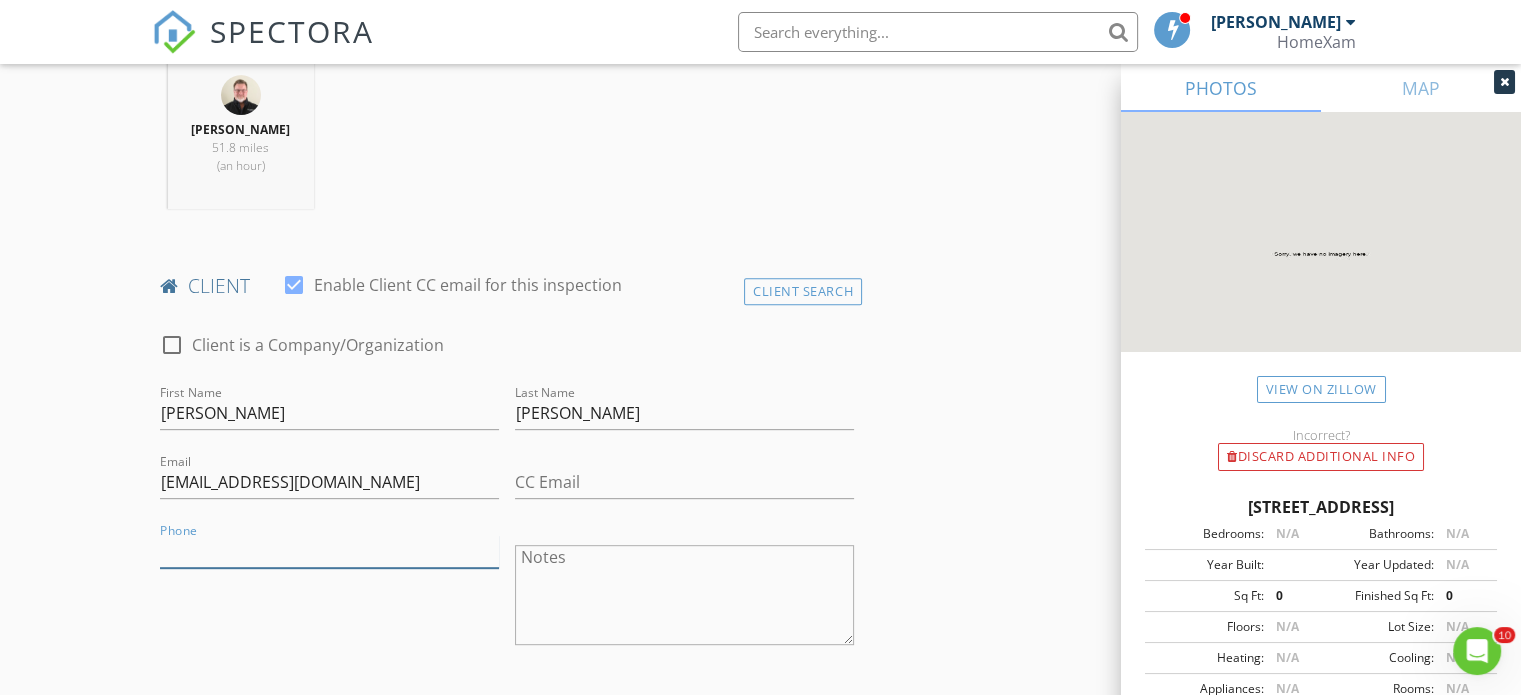 click on "Phone" at bounding box center [329, 551] 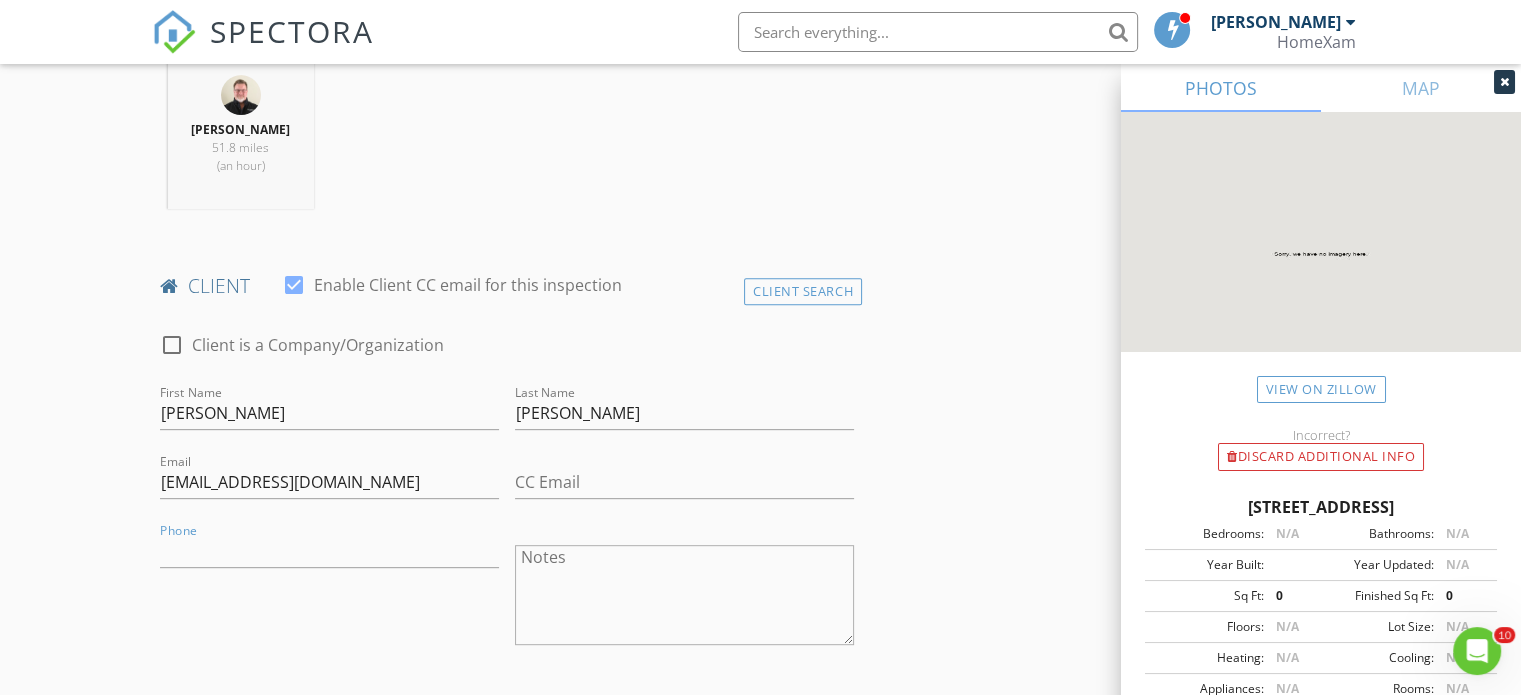 click at bounding box center (1504, 82) 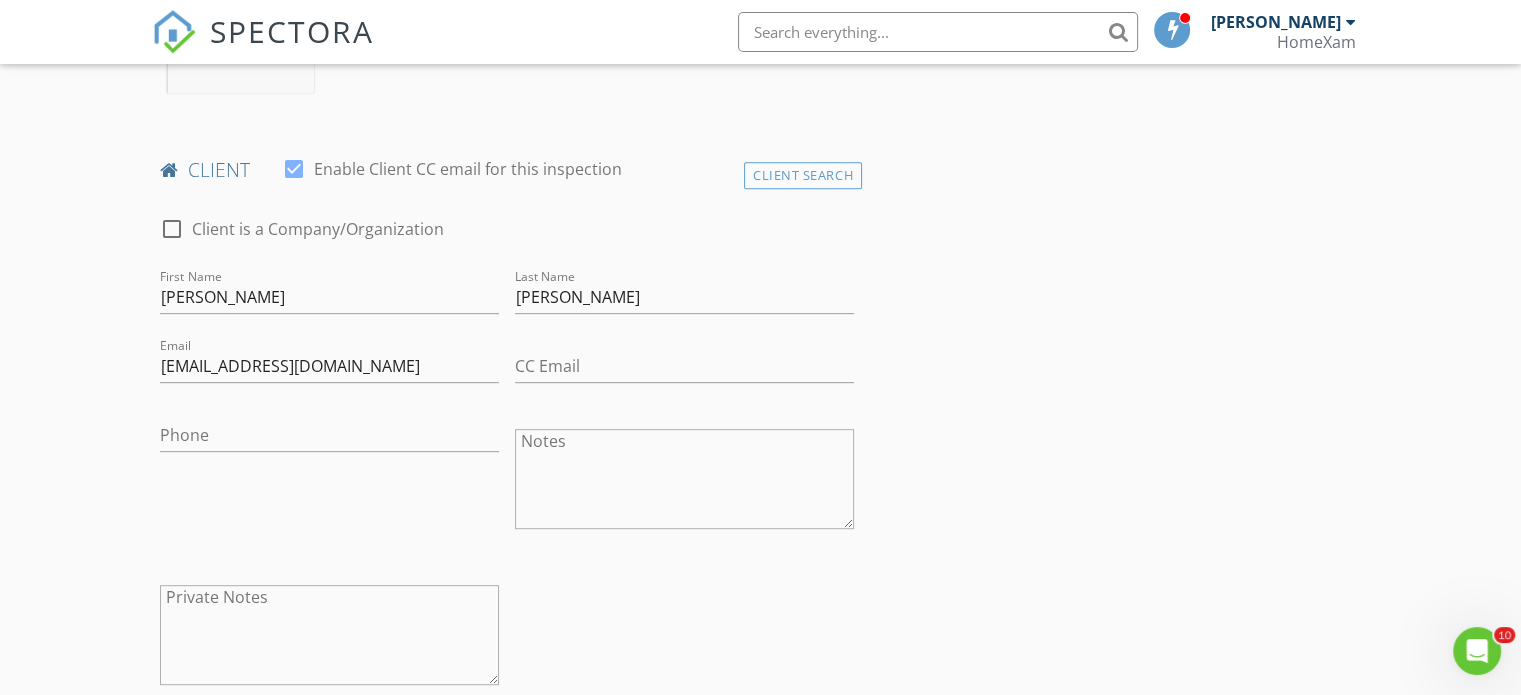 scroll, scrollTop: 920, scrollLeft: 0, axis: vertical 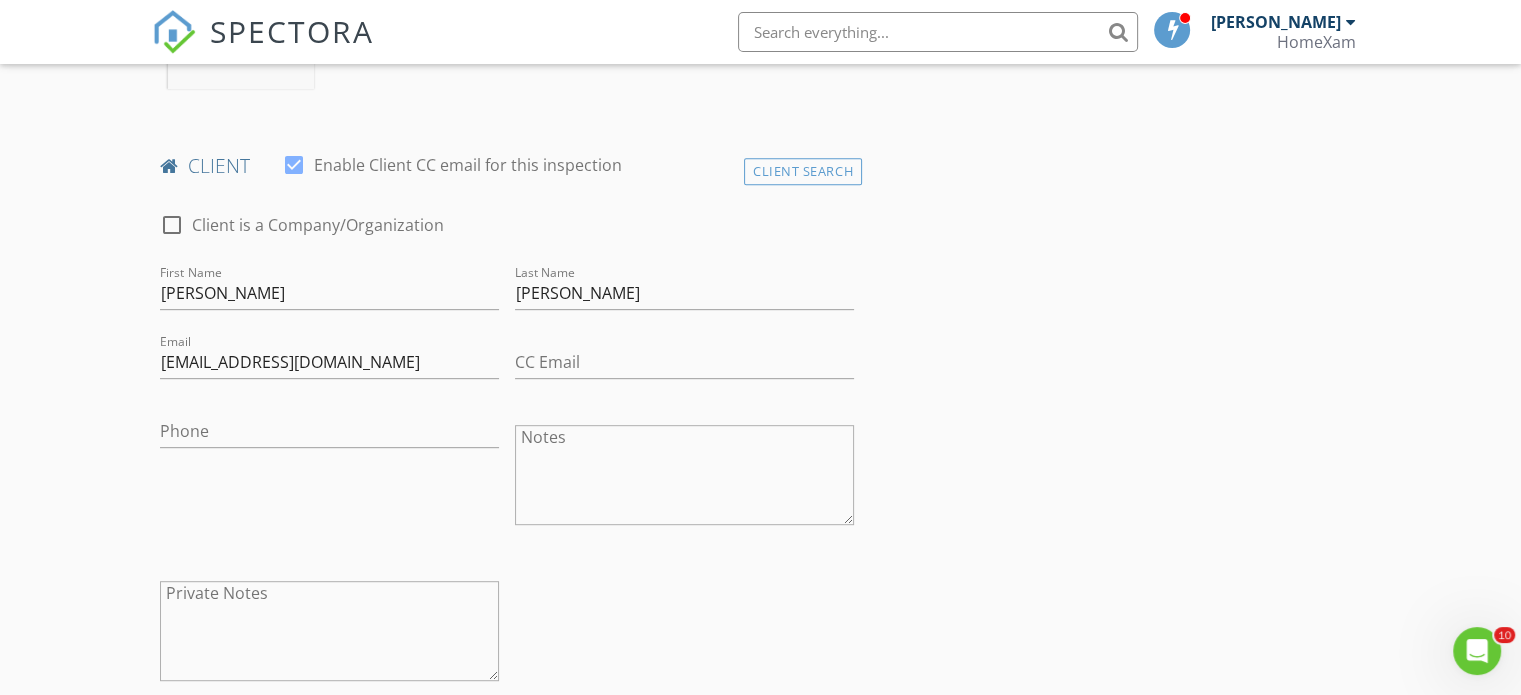 click on "INSPECTOR(S)
check_box   John Hackbarth   PRIMARY   John Hackbarth arrow_drop_down   check_box_outline_blank John Hackbarth specifically requested
Date/Time
07/14/2025 10:00 AM
Location
Address Search       Address 11015 E 44 Rd   Unit   City Cadillac   State MI   Zip 49601   County Wexford     Square Feet 0   Year Built   Foundation arrow_drop_down     John Hackbarth     51.8 miles     (an hour)
client
check_box Enable Client CC email for this inspection   Client Search     check_box_outline_blank Client is a Company/Organization     First Name Jim   Last Name Van Heule   Email jamesvanheule@gmail.com   CC Email   Phone           Notes   Private Notes
ADD ADDITIONAL client
SERVICES
arrow_drop_down     Select Discount Code arrow_drop_down    Charges       TOTAL   $0.00" at bounding box center [760, 1020] 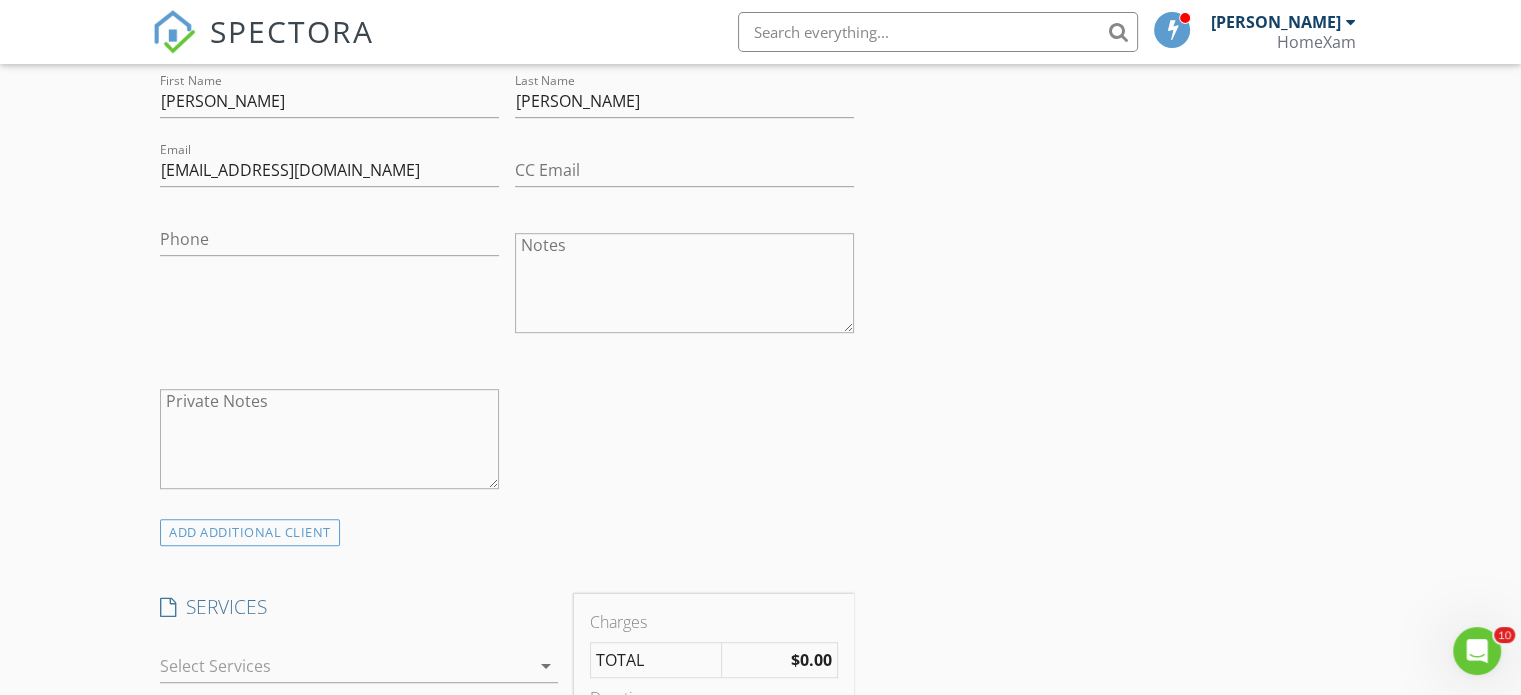 scroll, scrollTop: 1120, scrollLeft: 0, axis: vertical 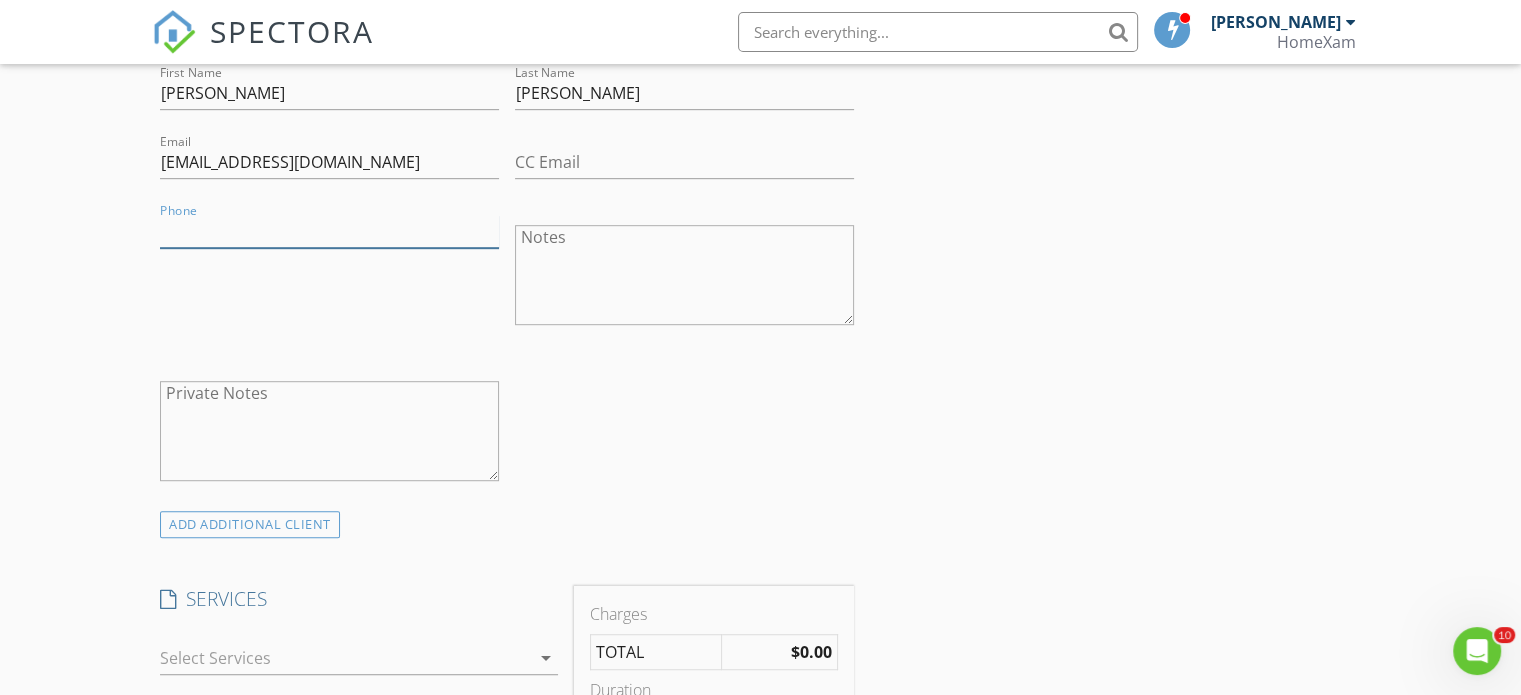 click on "Phone" at bounding box center [329, 231] 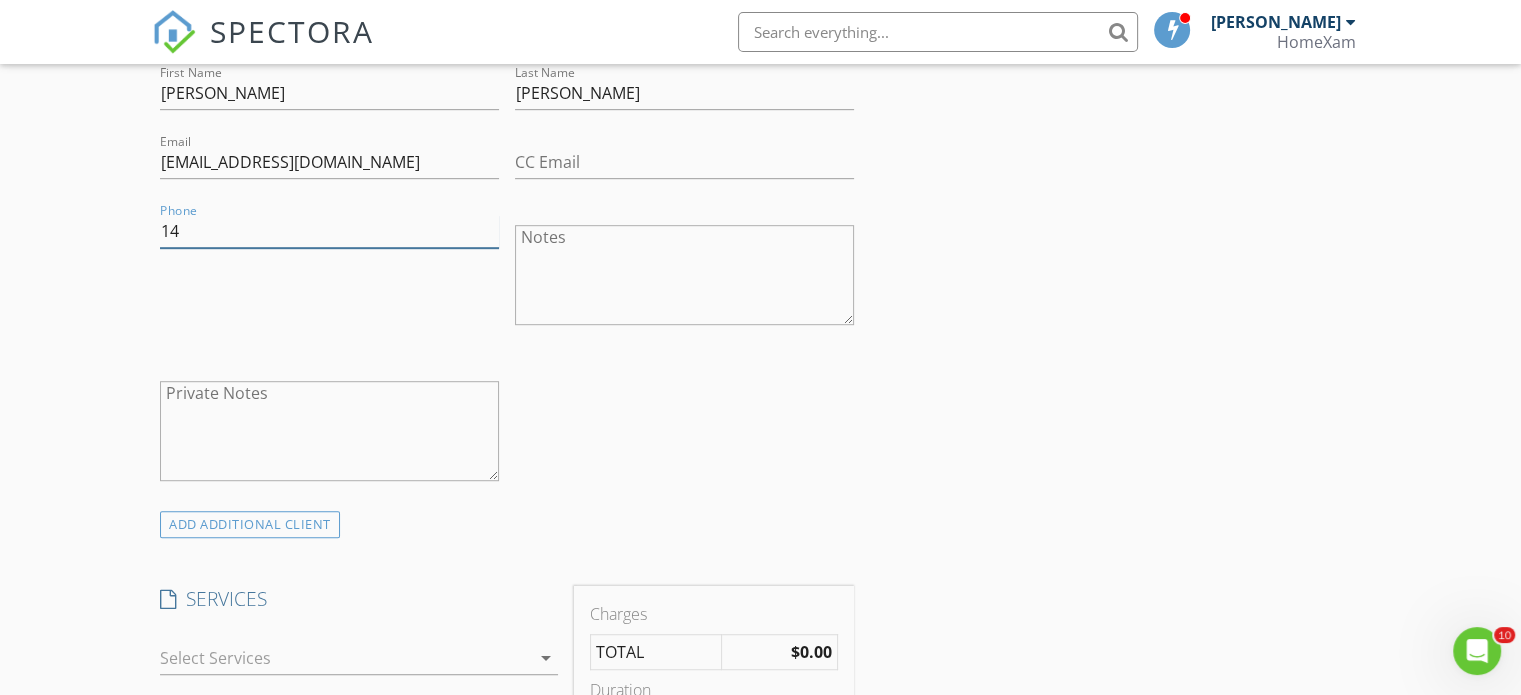 type on "1" 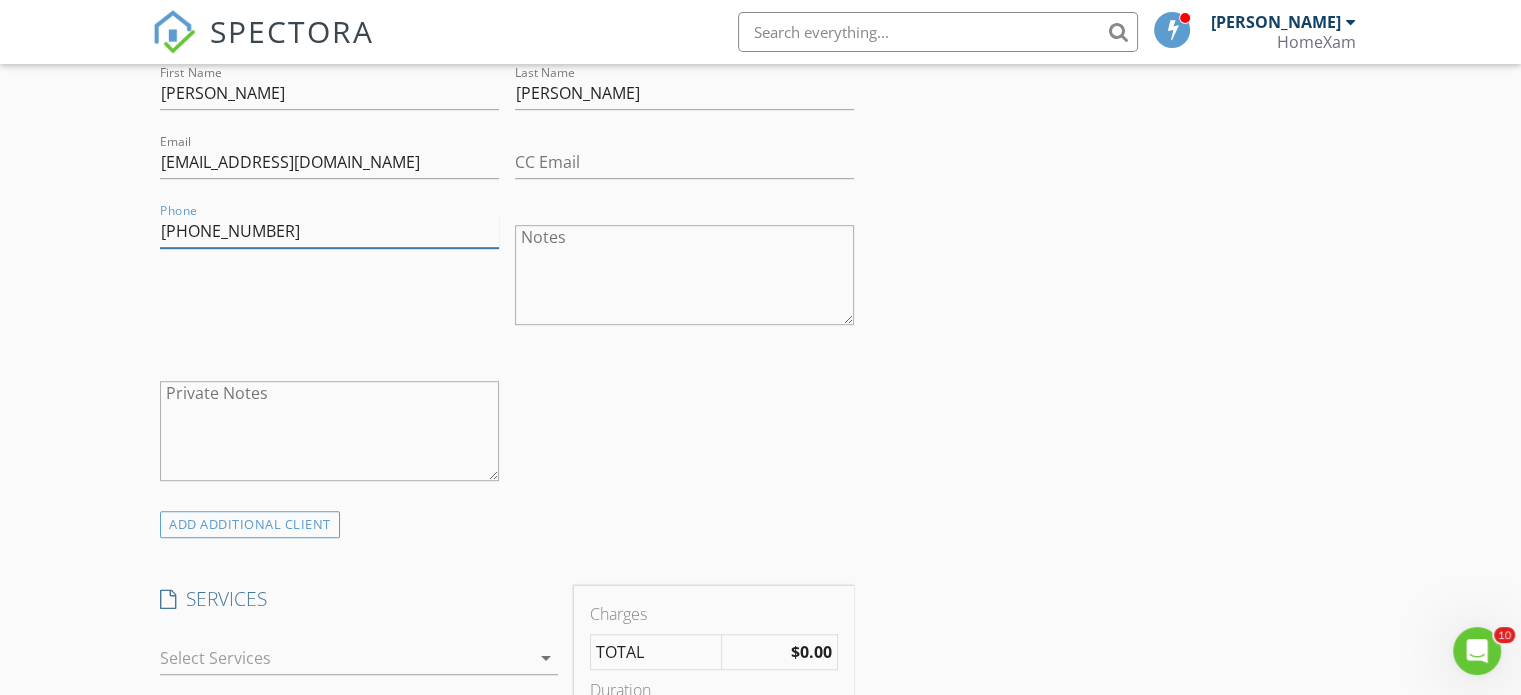 type on "480-640-1600" 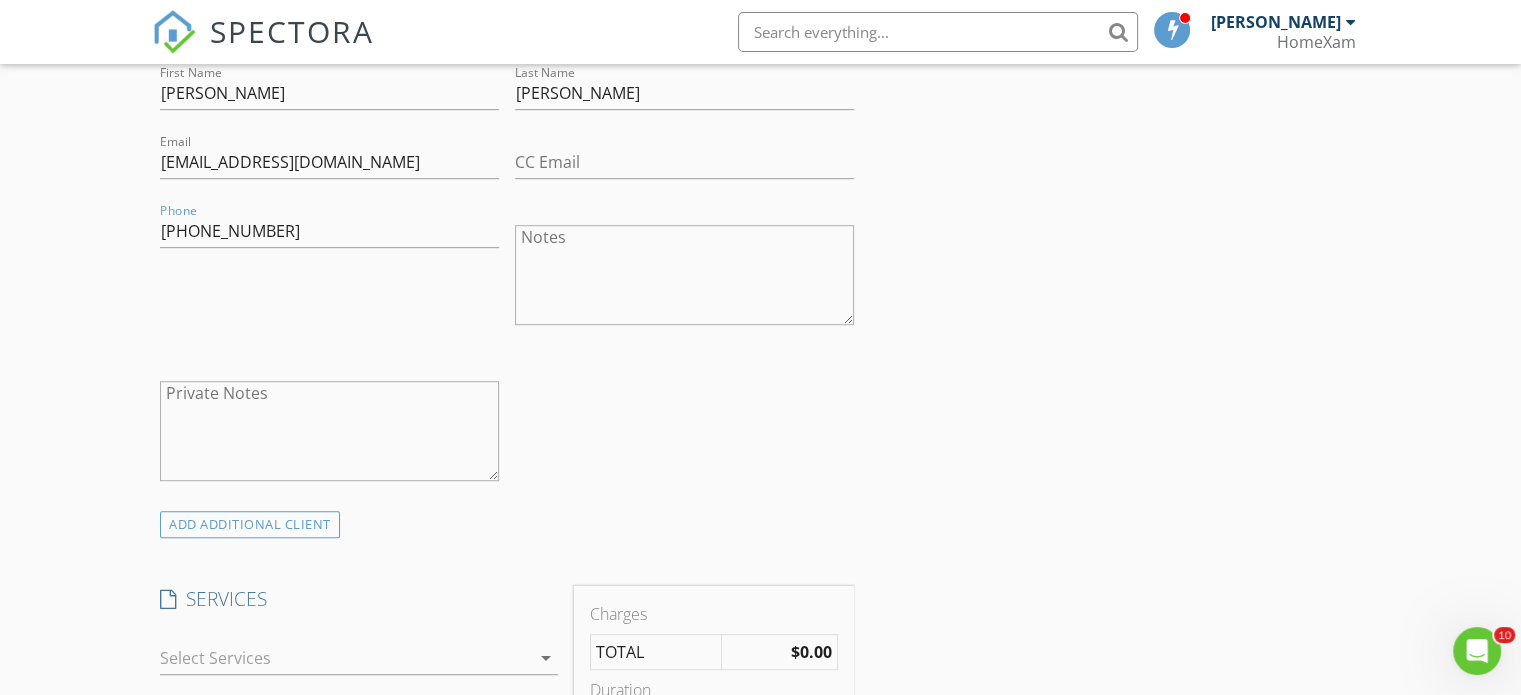 click at bounding box center (345, 658) 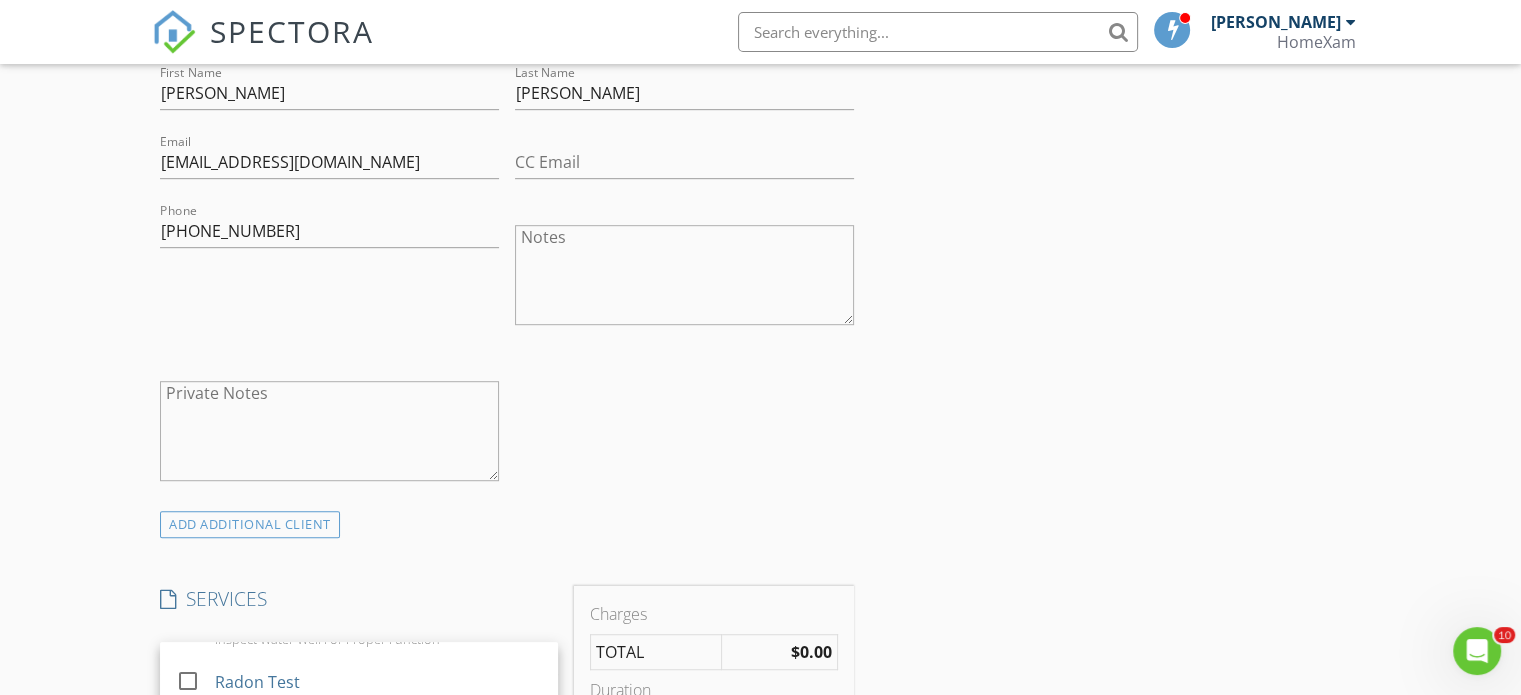 scroll, scrollTop: 324, scrollLeft: 0, axis: vertical 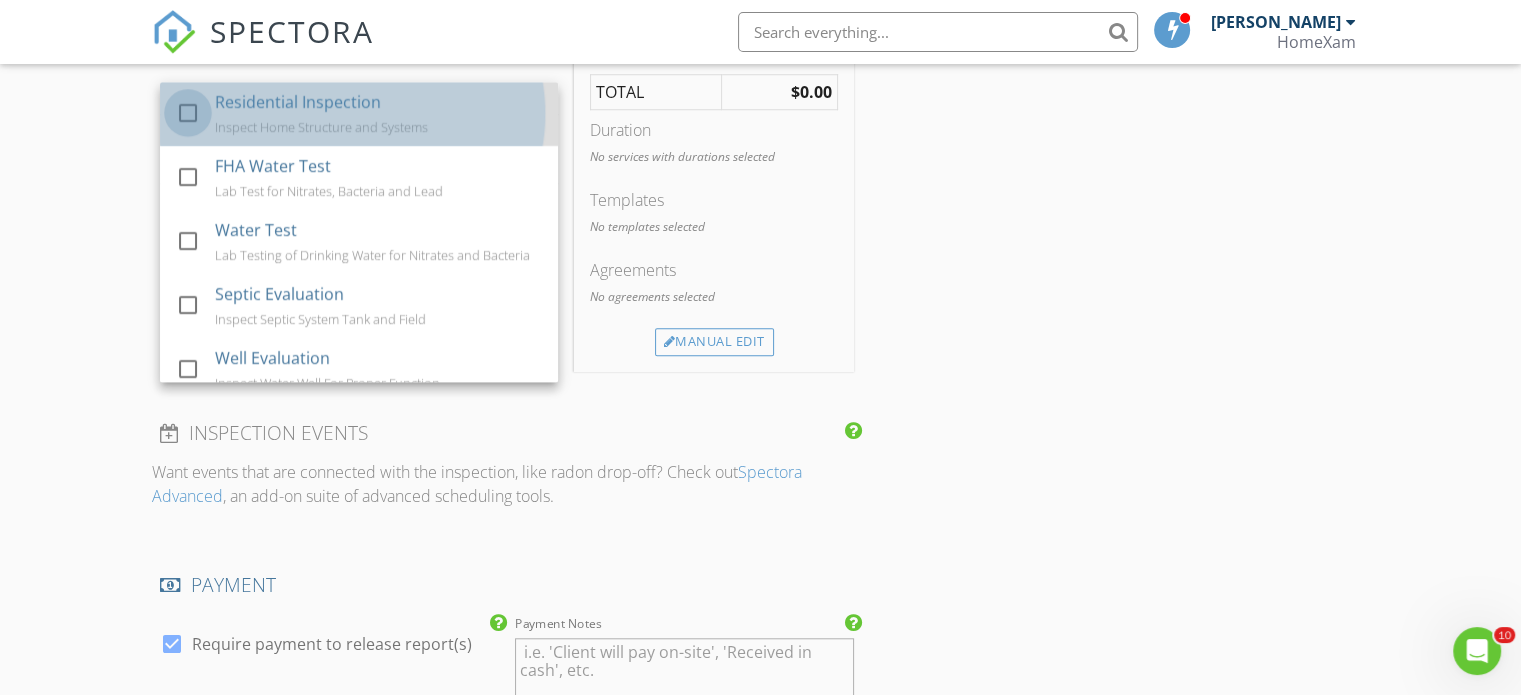 click at bounding box center (188, 113) 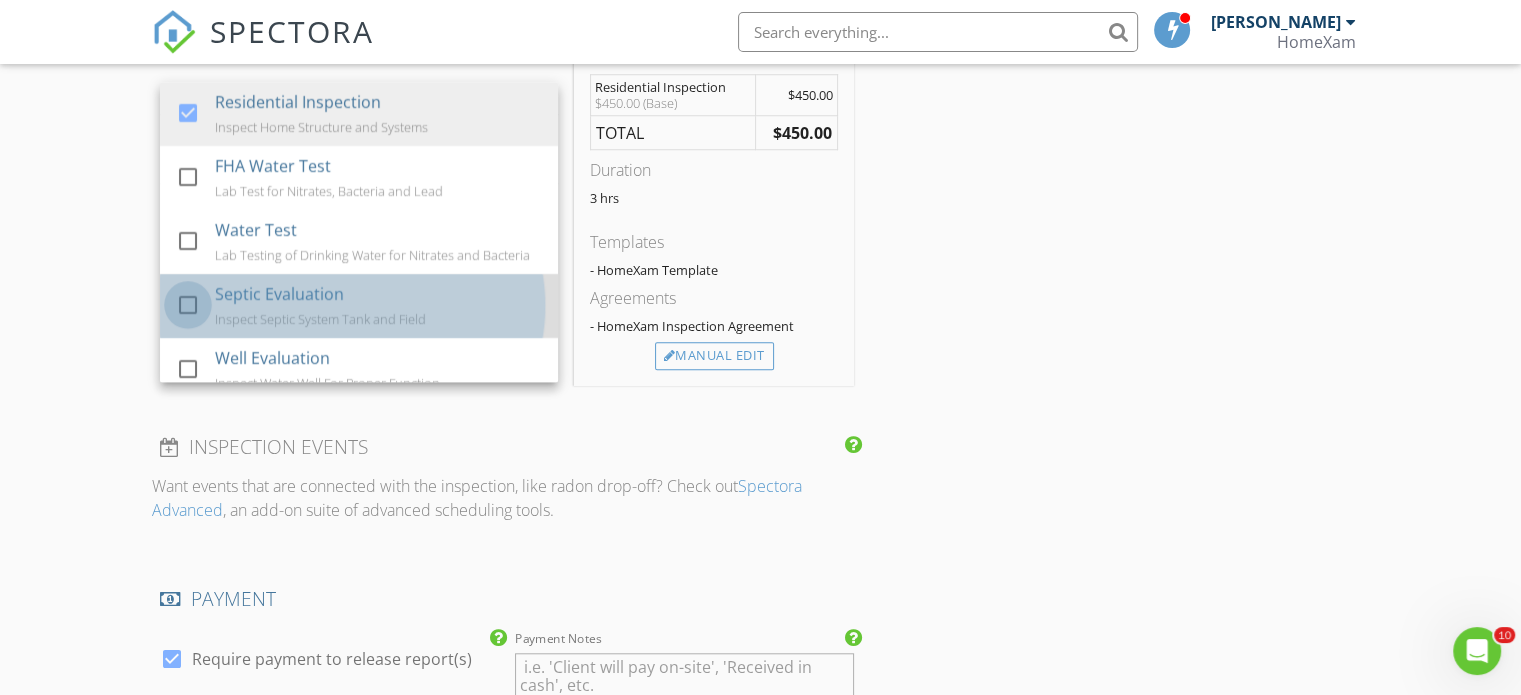 click at bounding box center (188, 305) 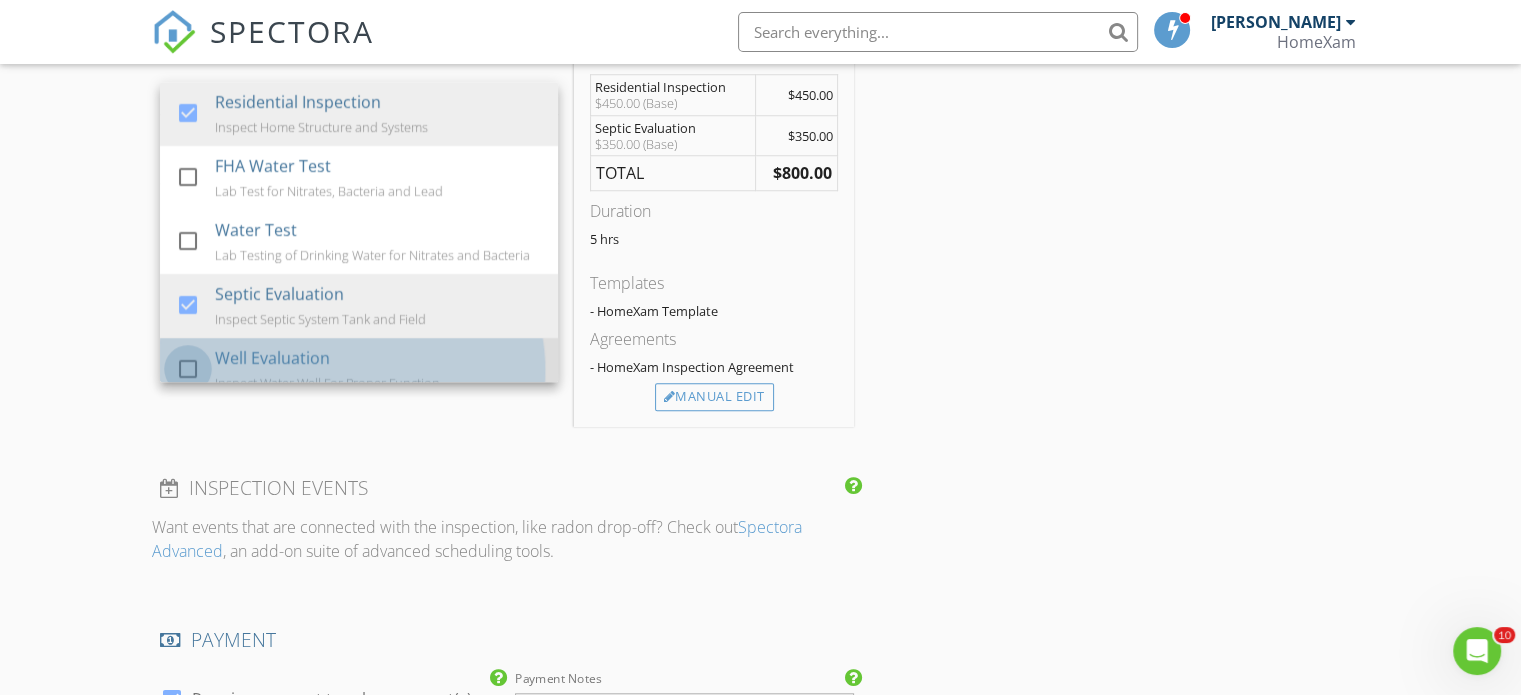 click at bounding box center [188, 369] 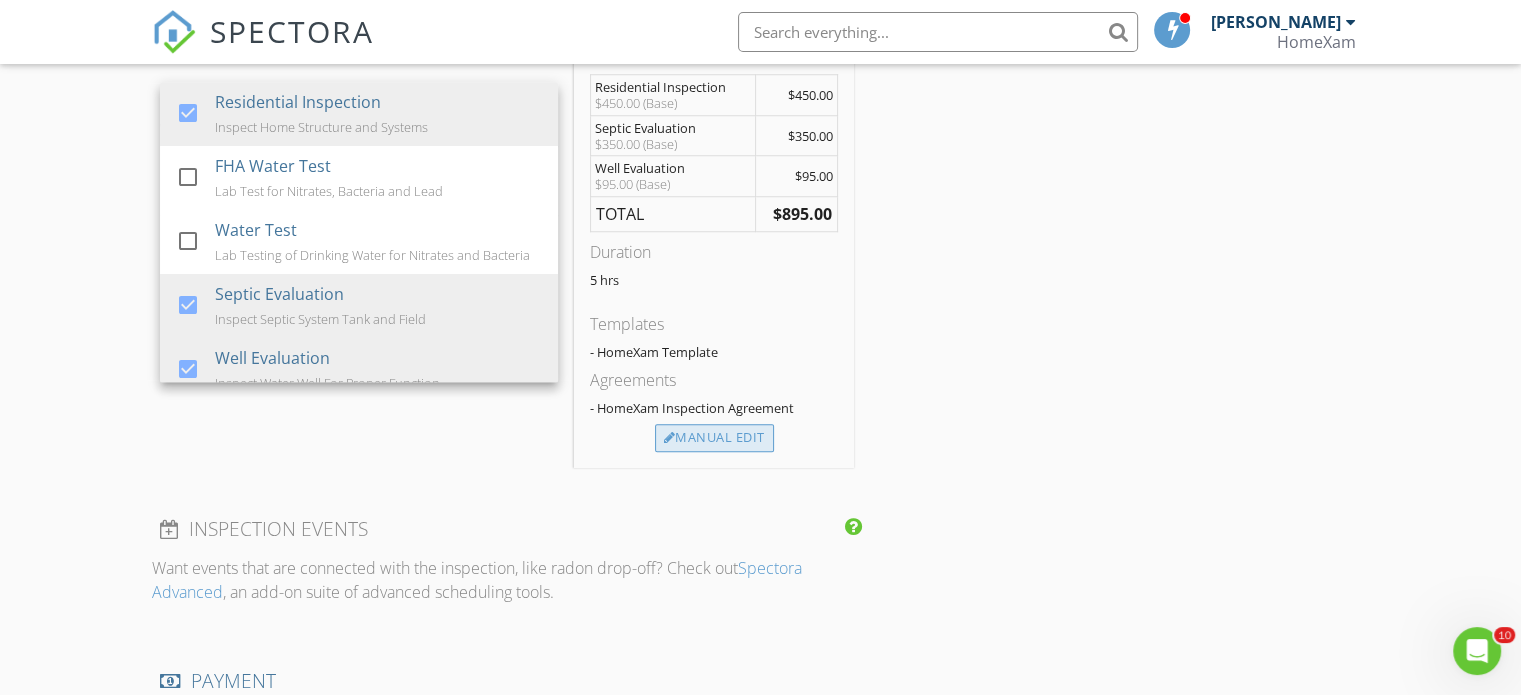 click on "Manual Edit" at bounding box center (714, 438) 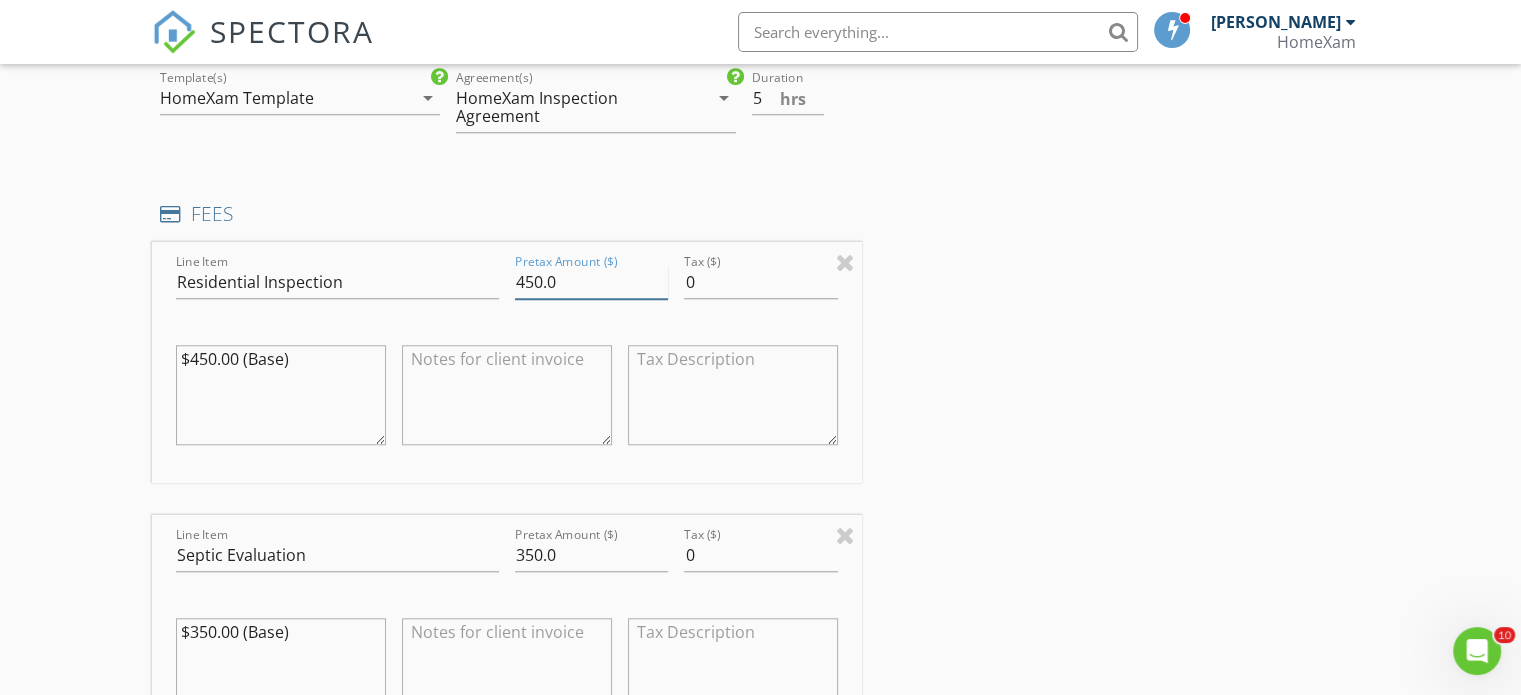 click on "450.0" at bounding box center (591, 282) 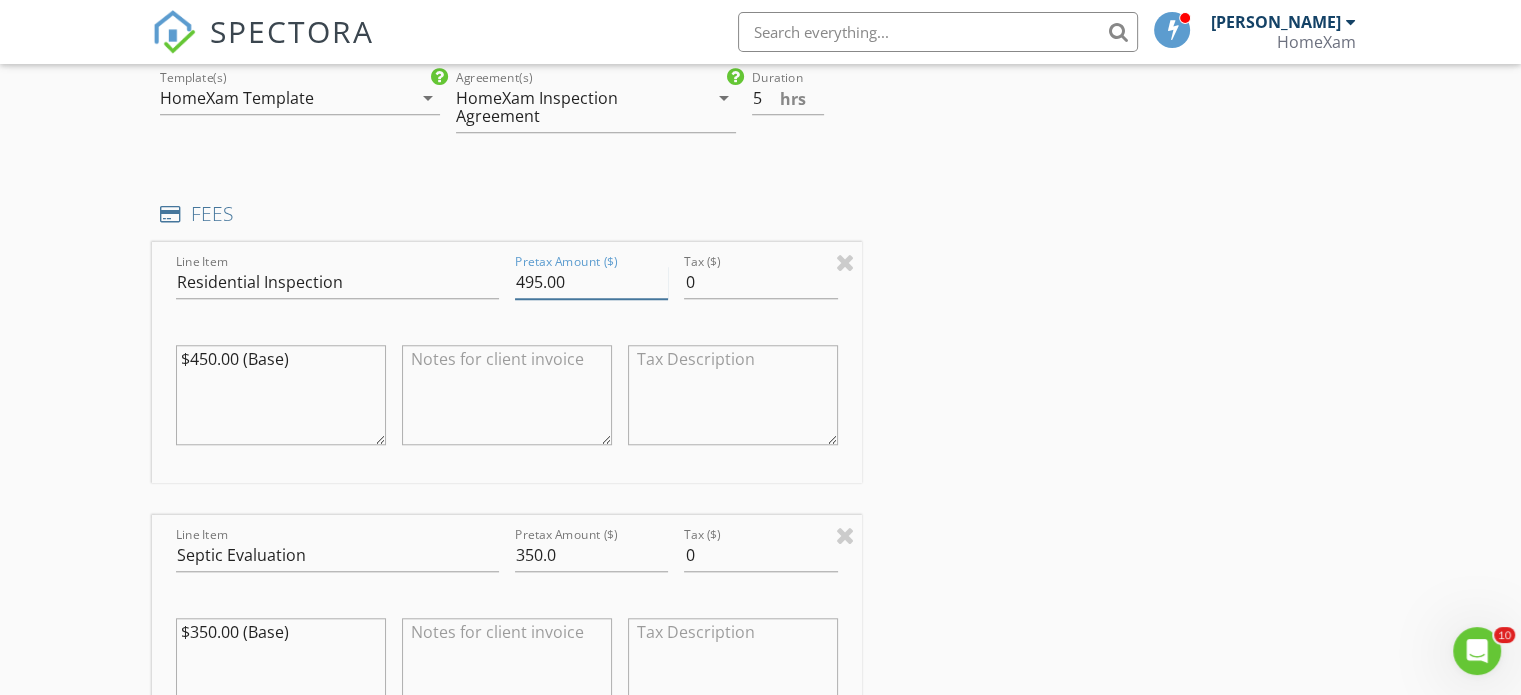type on "495.00" 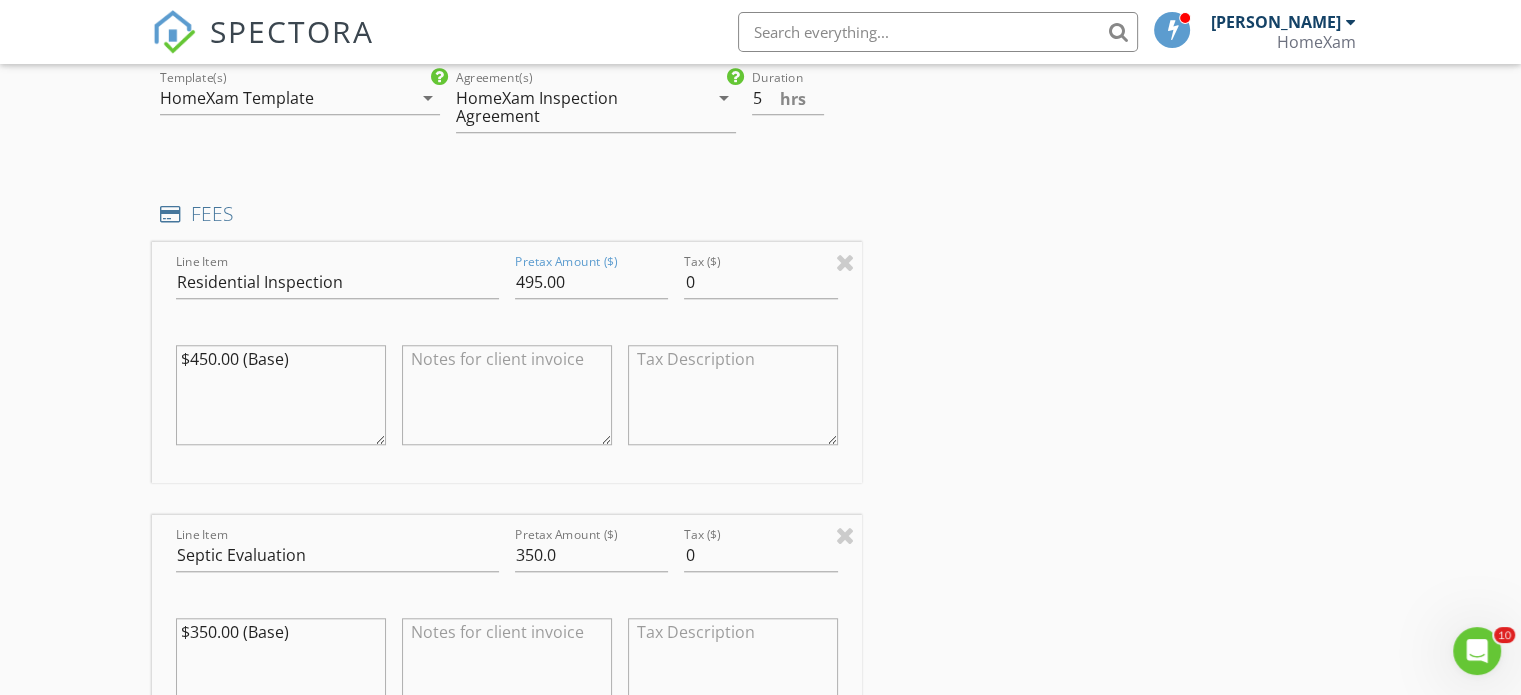 click on "New Inspection
Click here to use the New Order Form
INSPECTOR(S)
check_box   John Hackbarth   PRIMARY   John Hackbarth arrow_drop_down   check_box_outline_blank John Hackbarth specifically requested
Date/Time
07/14/2025 10:00 AM
Location
Address Search       Address 11015 E 44 Rd   Unit   City Cadillac   State MI   Zip 49601   County Wexford     Square Feet 0   Year Built   Foundation arrow_drop_down     John Hackbarth     51.8 miles     (an hour)
client
check_box Enable Client CC email for this inspection   Client Search     check_box_outline_blank Client is a Company/Organization     First Name Jim   Last Name Van Heule   Email jamesvanheule@gmail.com   CC Email   Phone 480-640-1600           Notes   Private Notes
ADD ADDITIONAL client
SERVICES
check_box" at bounding box center (760, 618) 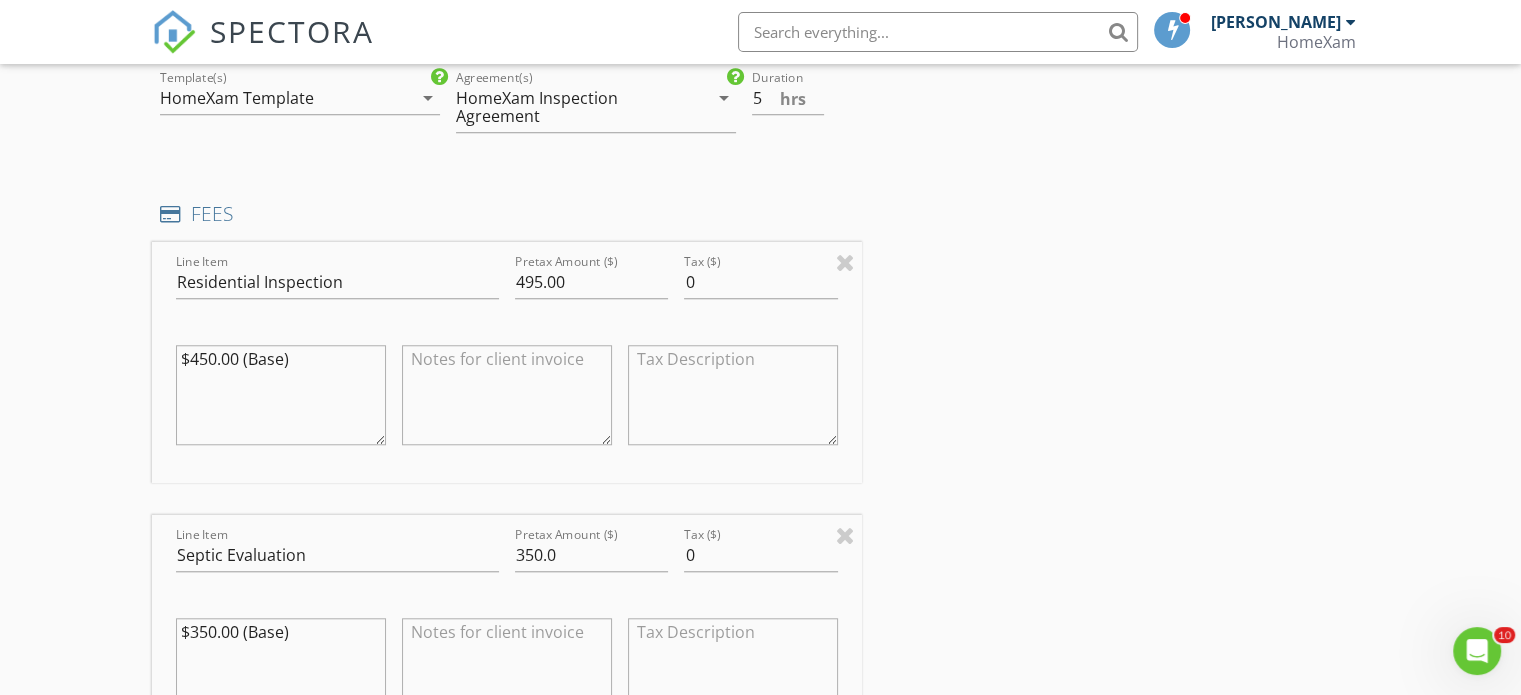 click on "INSPECTOR(S)
check_box   John Hackbarth   PRIMARY   John Hackbarth arrow_drop_down   check_box_outline_blank John Hackbarth specifically requested
Date/Time
07/14/2025 10:00 AM
Location
Address Search       Address 11015 E 44 Rd   Unit   City Cadillac   State MI   Zip 49601   County Wexford     Square Feet 0   Year Built   Foundation arrow_drop_down     John Hackbarth     51.8 miles     (an hour)
client
check_box Enable Client CC email for this inspection   Client Search     check_box_outline_blank Client is a Company/Organization     First Name Jim   Last Name Van Heule   Email jamesvanheule@gmail.com   CC Email   Phone 480-640-1600           Notes   Private Notes
ADD ADDITIONAL client
SERVICES
check_box   Residential Inspection   Inspect Home Structure and Systems" at bounding box center [760, 651] 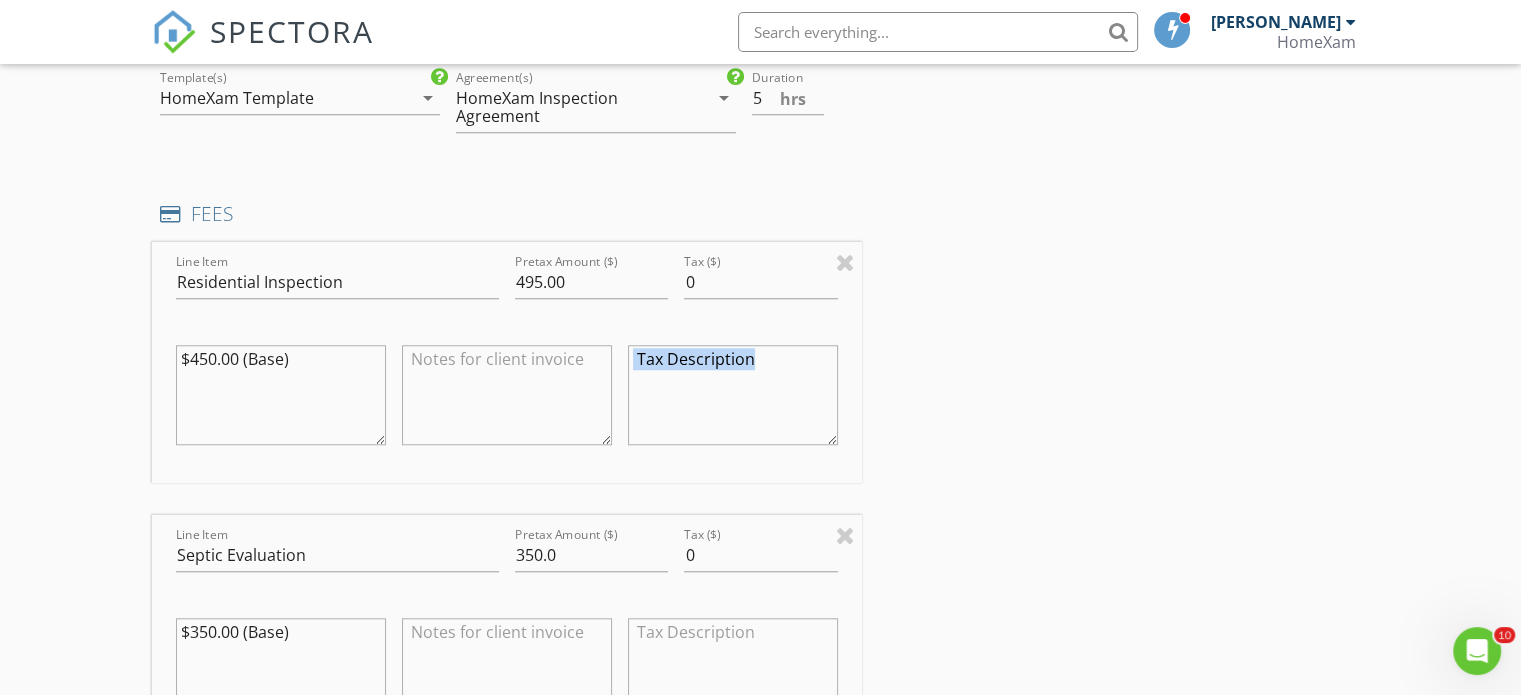 click on "INSPECTOR(S)
check_box   John Hackbarth   PRIMARY   John Hackbarth arrow_drop_down   check_box_outline_blank John Hackbarth specifically requested
Date/Time
07/14/2025 10:00 AM
Location
Address Search       Address 11015 E 44 Rd   Unit   City Cadillac   State MI   Zip 49601   County Wexford     Square Feet 0   Year Built   Foundation arrow_drop_down     John Hackbarth     51.8 miles     (an hour)
client
check_box Enable Client CC email for this inspection   Client Search     check_box_outline_blank Client is a Company/Organization     First Name Jim   Last Name Van Heule   Email jamesvanheule@gmail.com   CC Email   Phone 480-640-1600           Notes   Private Notes
ADD ADDITIONAL client
SERVICES
check_box   Residential Inspection   Inspect Home Structure and Systems" at bounding box center [760, 651] 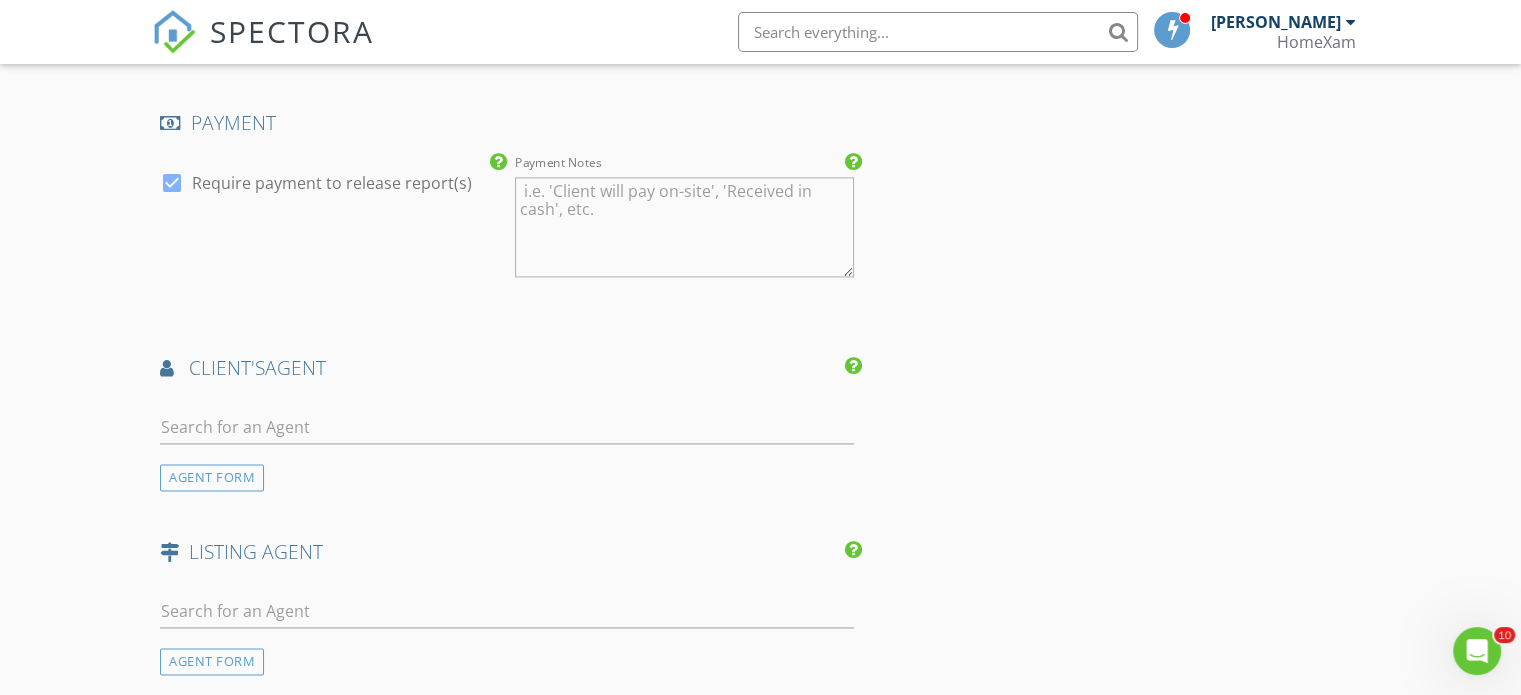 scroll, scrollTop: 2960, scrollLeft: 0, axis: vertical 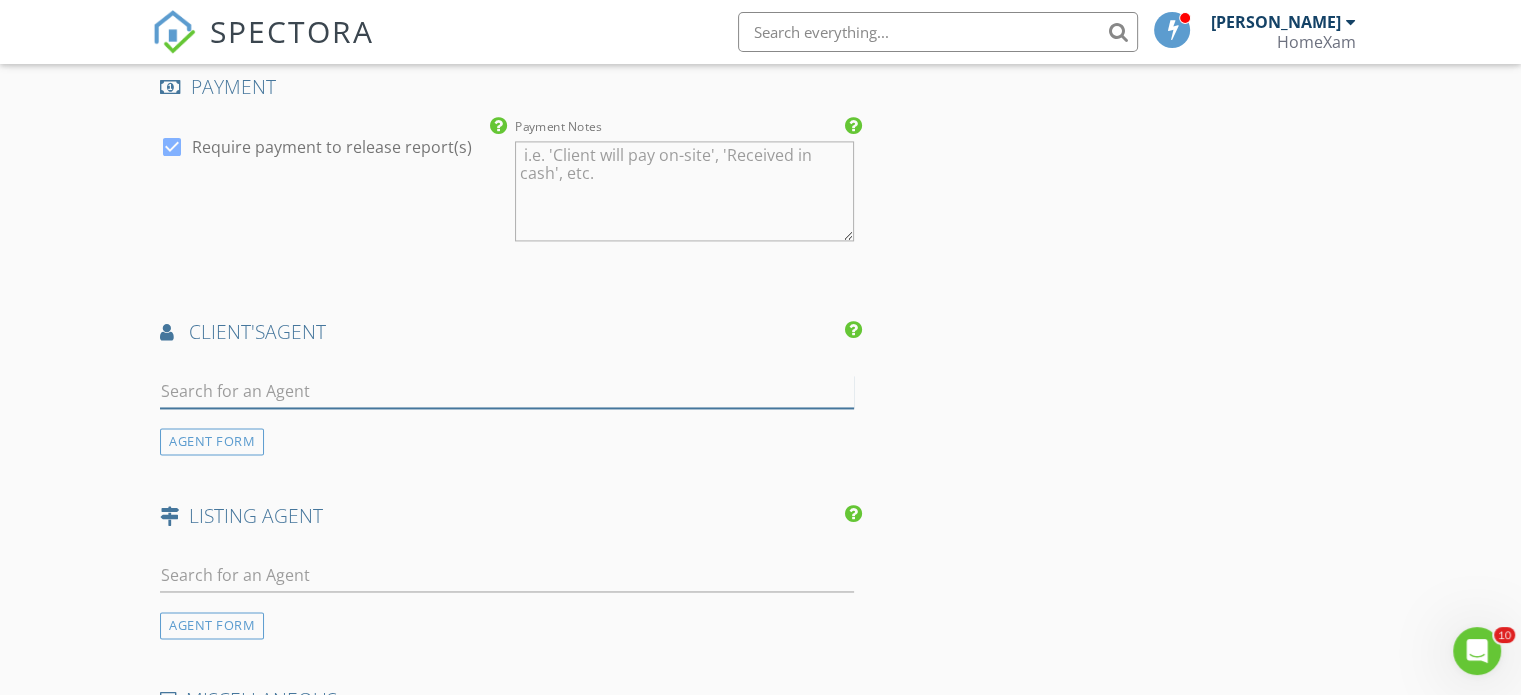 click at bounding box center [507, 391] 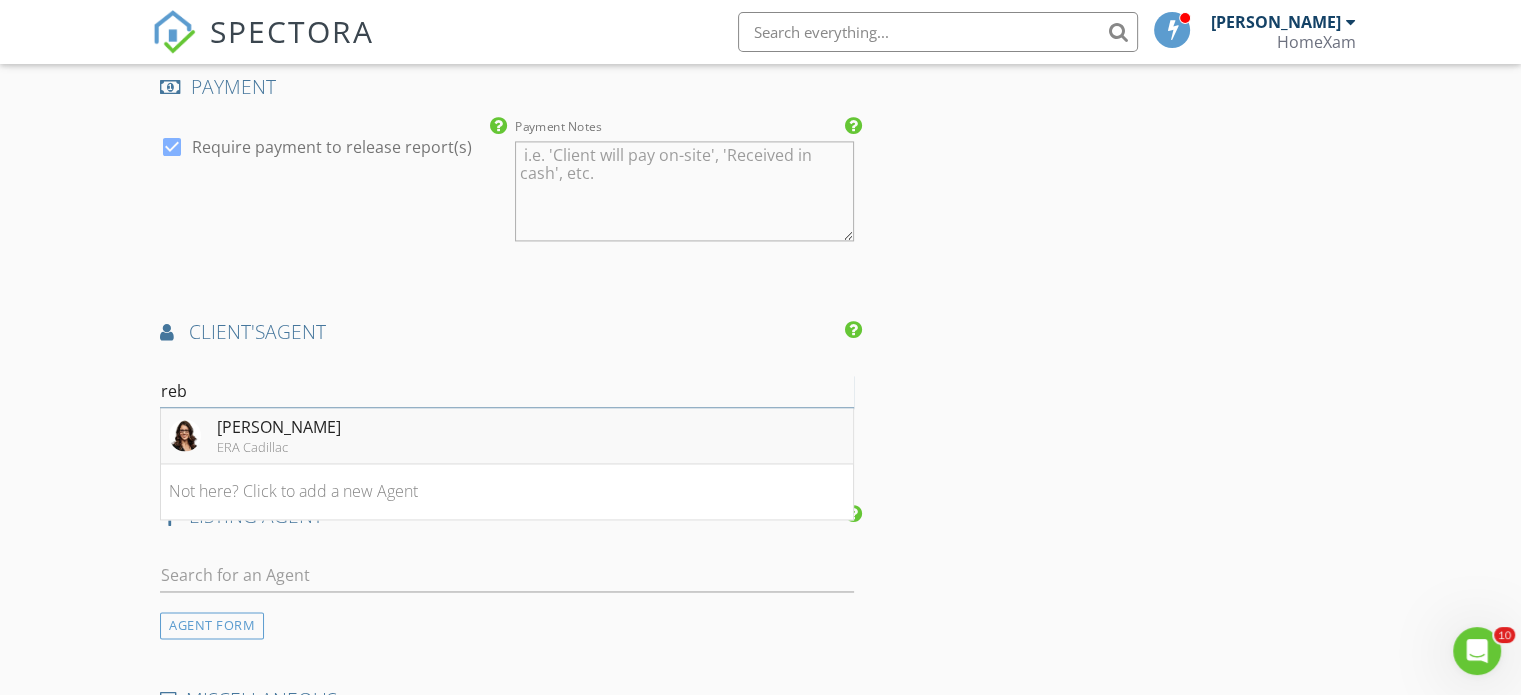 type on "reb" 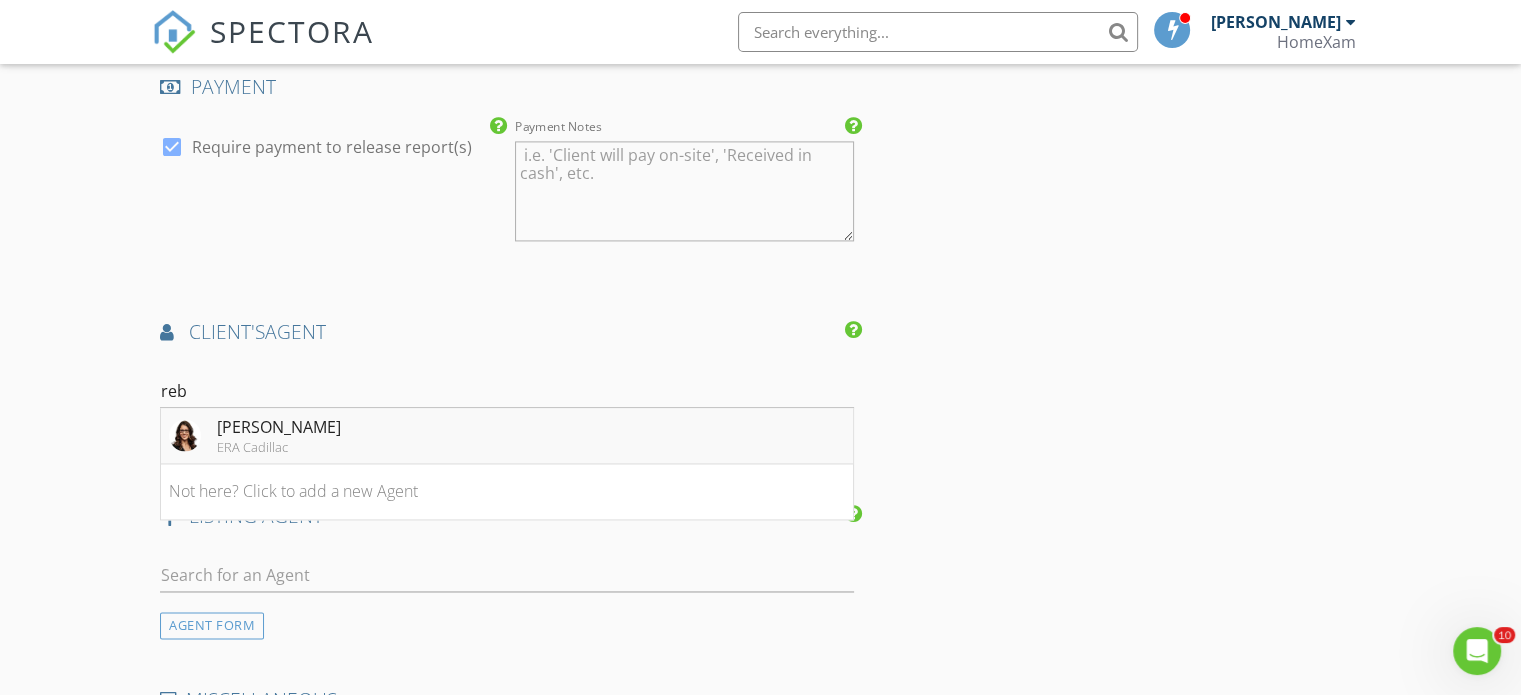 click on "Rebekka Crawford" at bounding box center (279, 427) 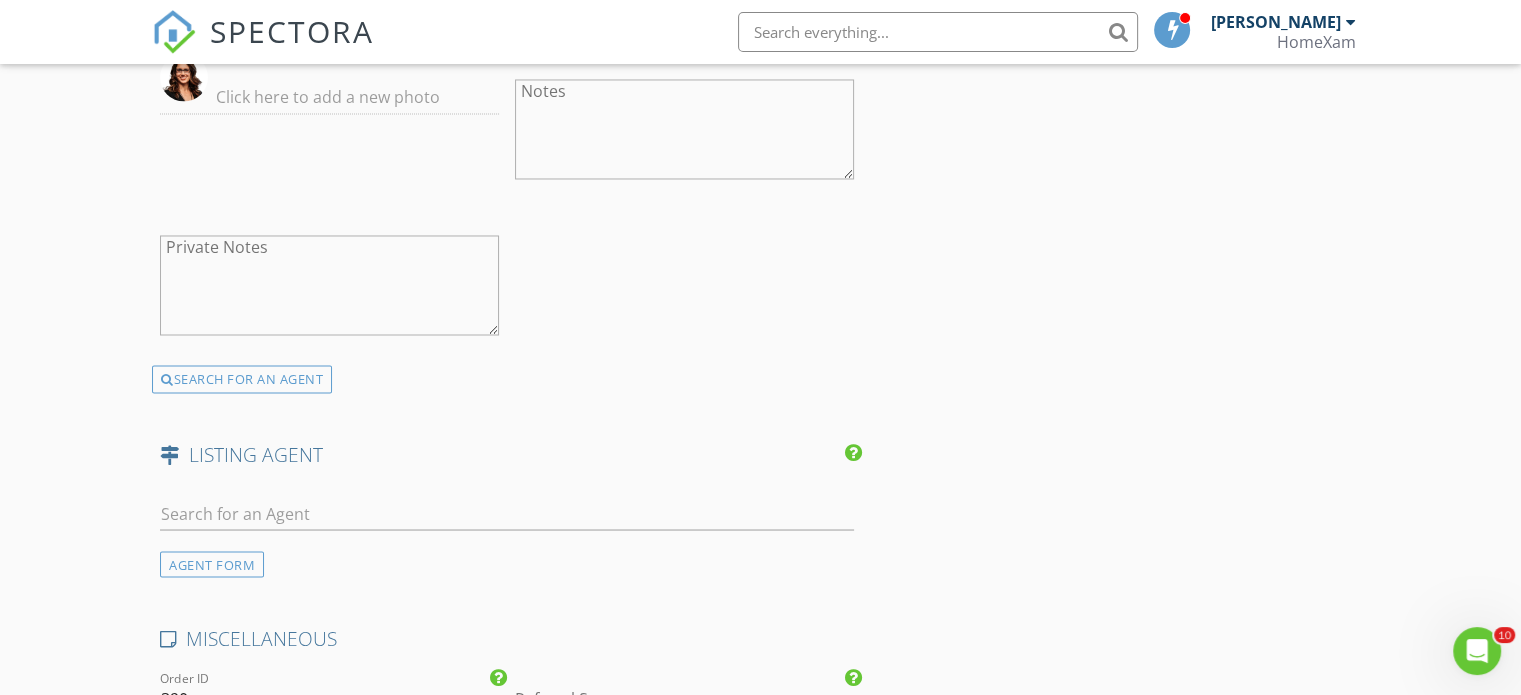 scroll, scrollTop: 3480, scrollLeft: 0, axis: vertical 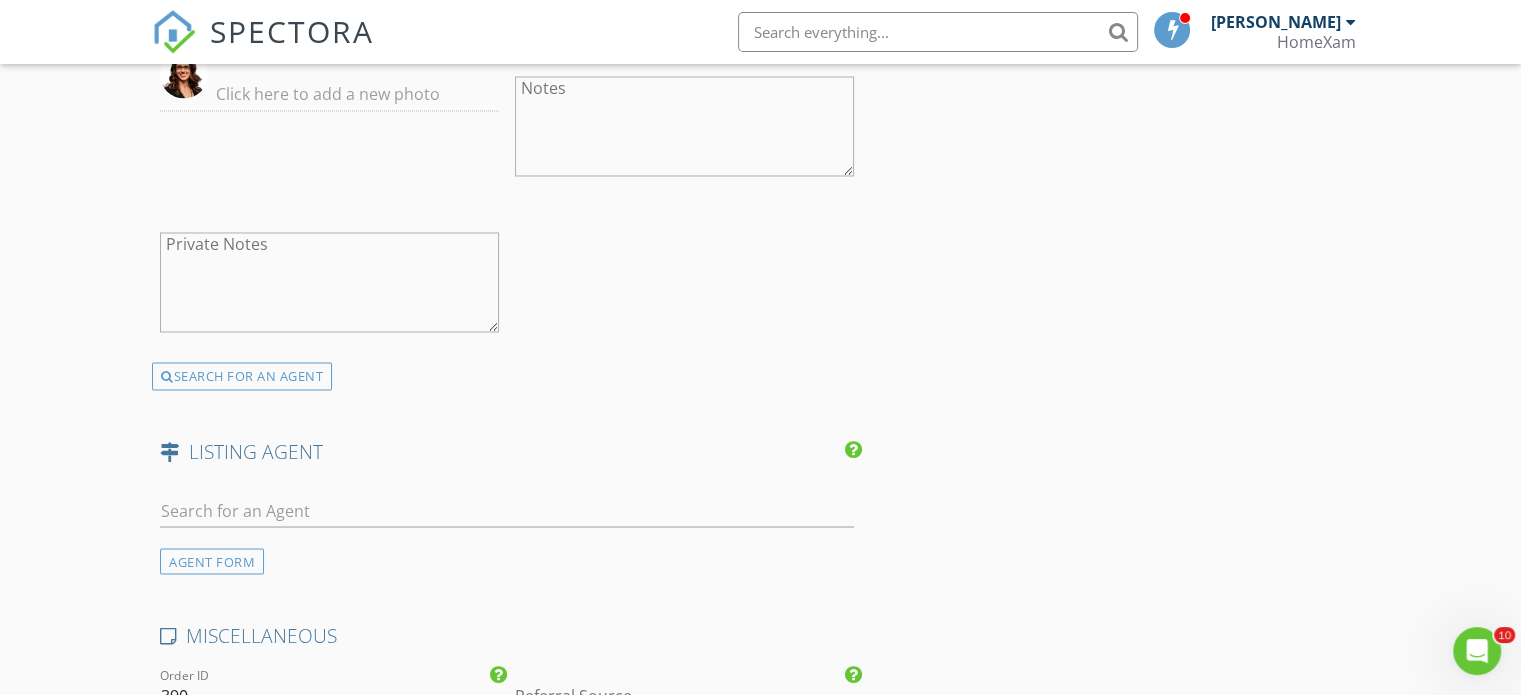 click at bounding box center (507, 514) 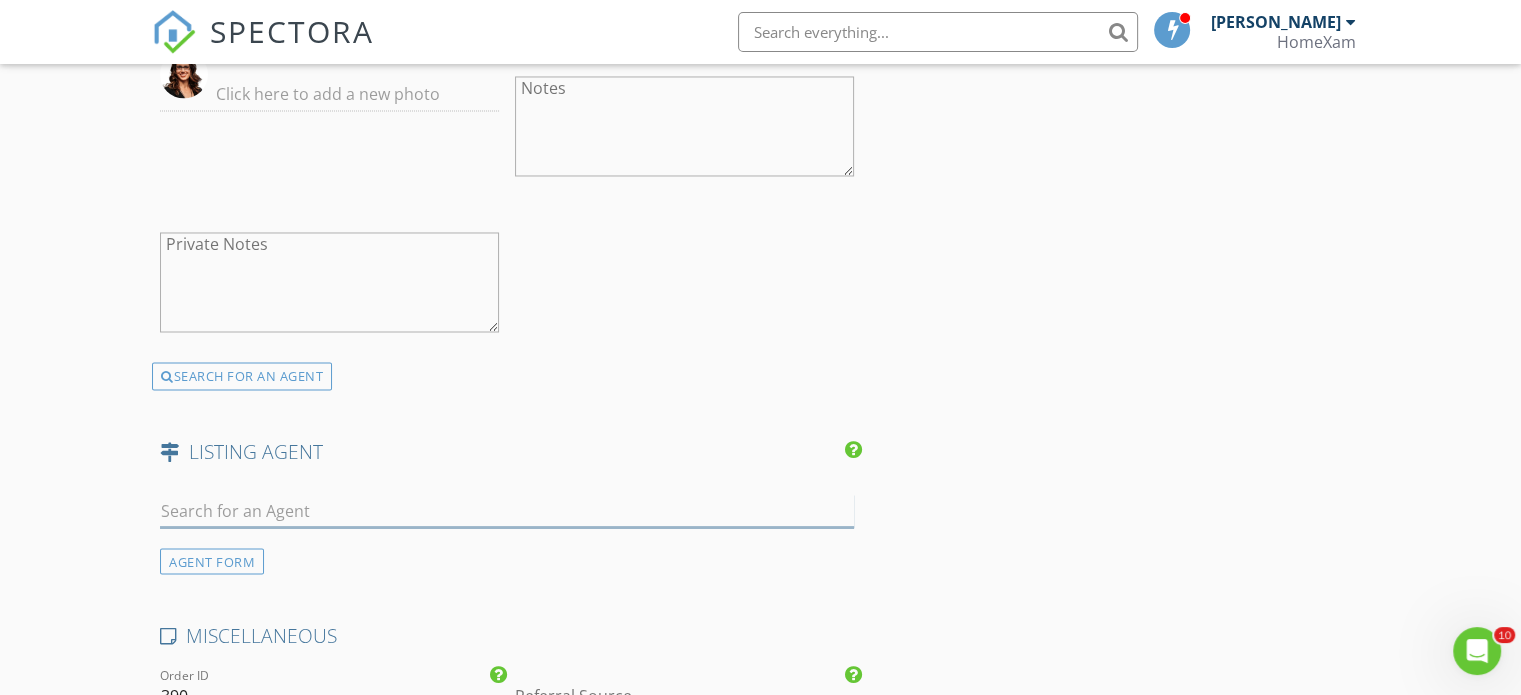 click at bounding box center (507, 510) 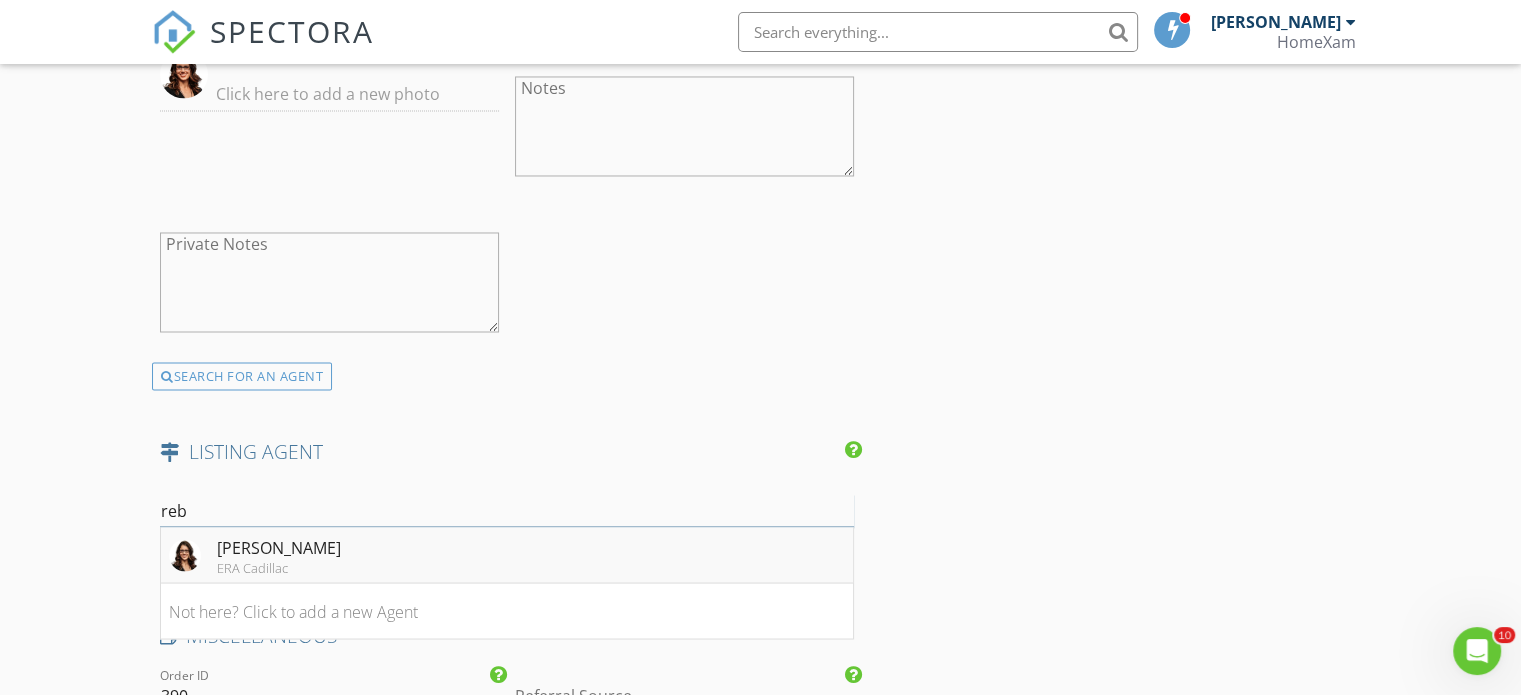 type on "reb" 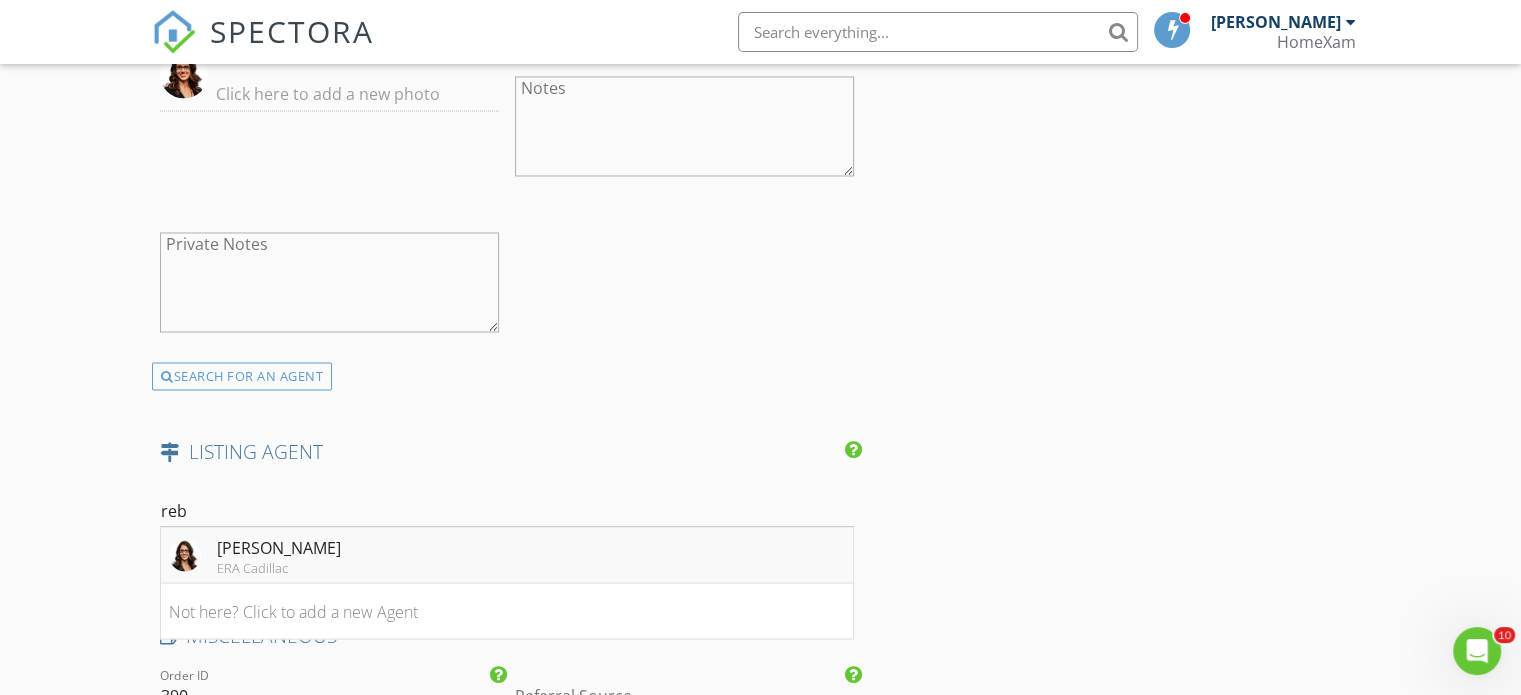 click on "Rebekka Crawford" at bounding box center (279, 547) 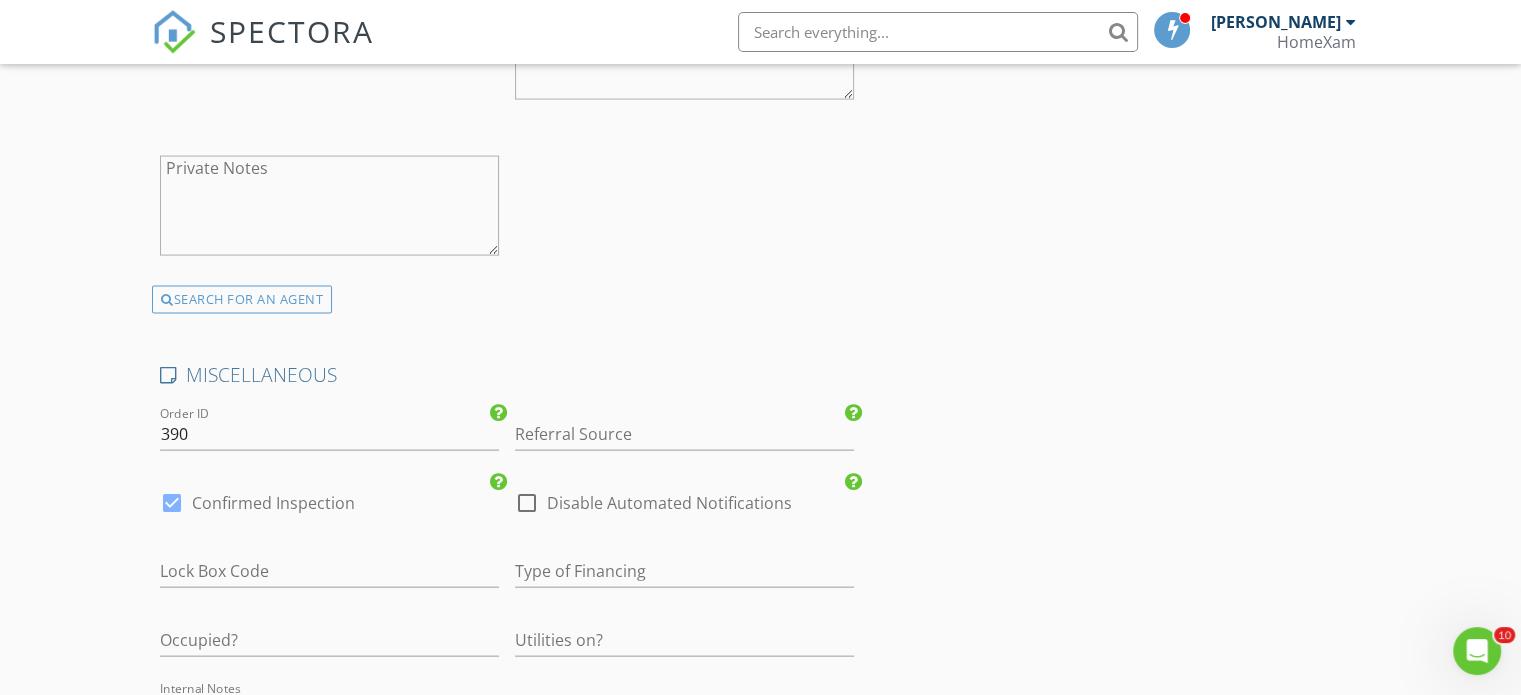 scroll, scrollTop: 4200, scrollLeft: 0, axis: vertical 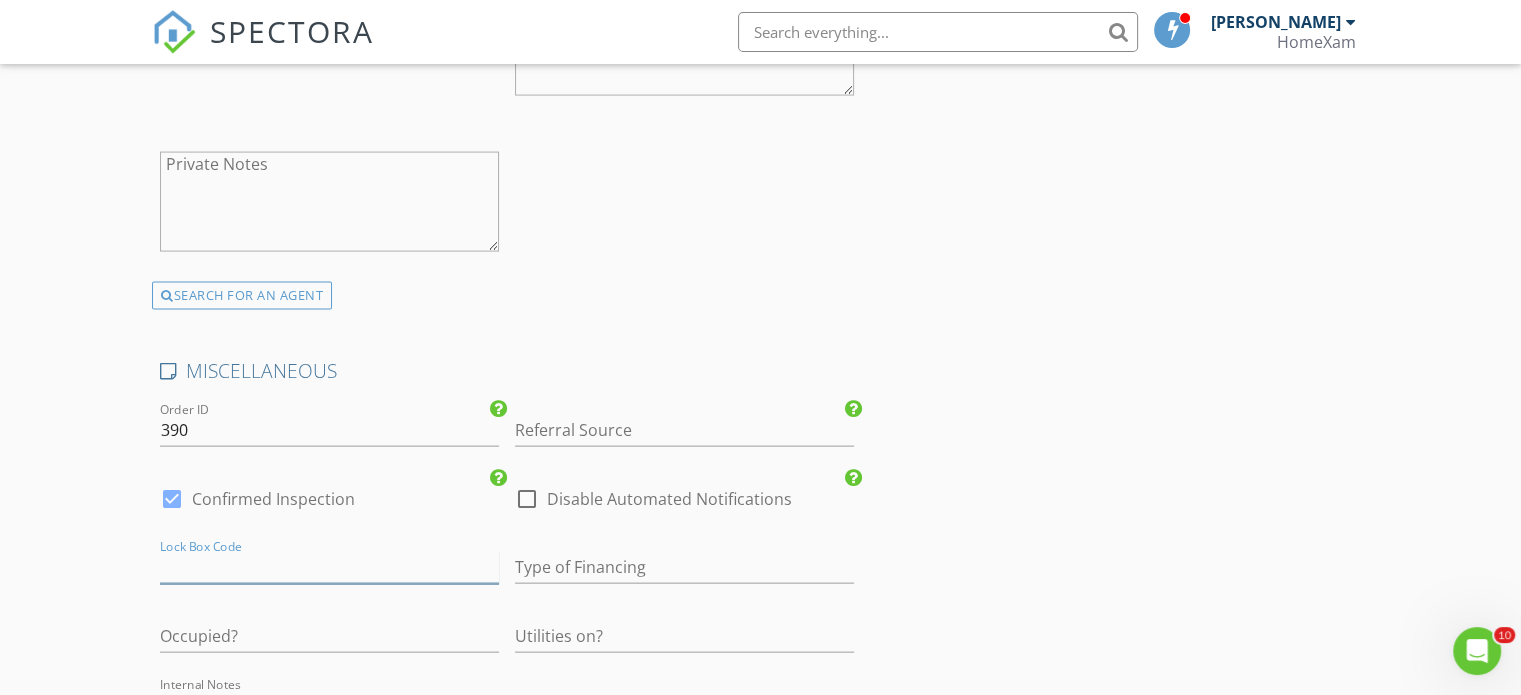 click at bounding box center [329, 567] 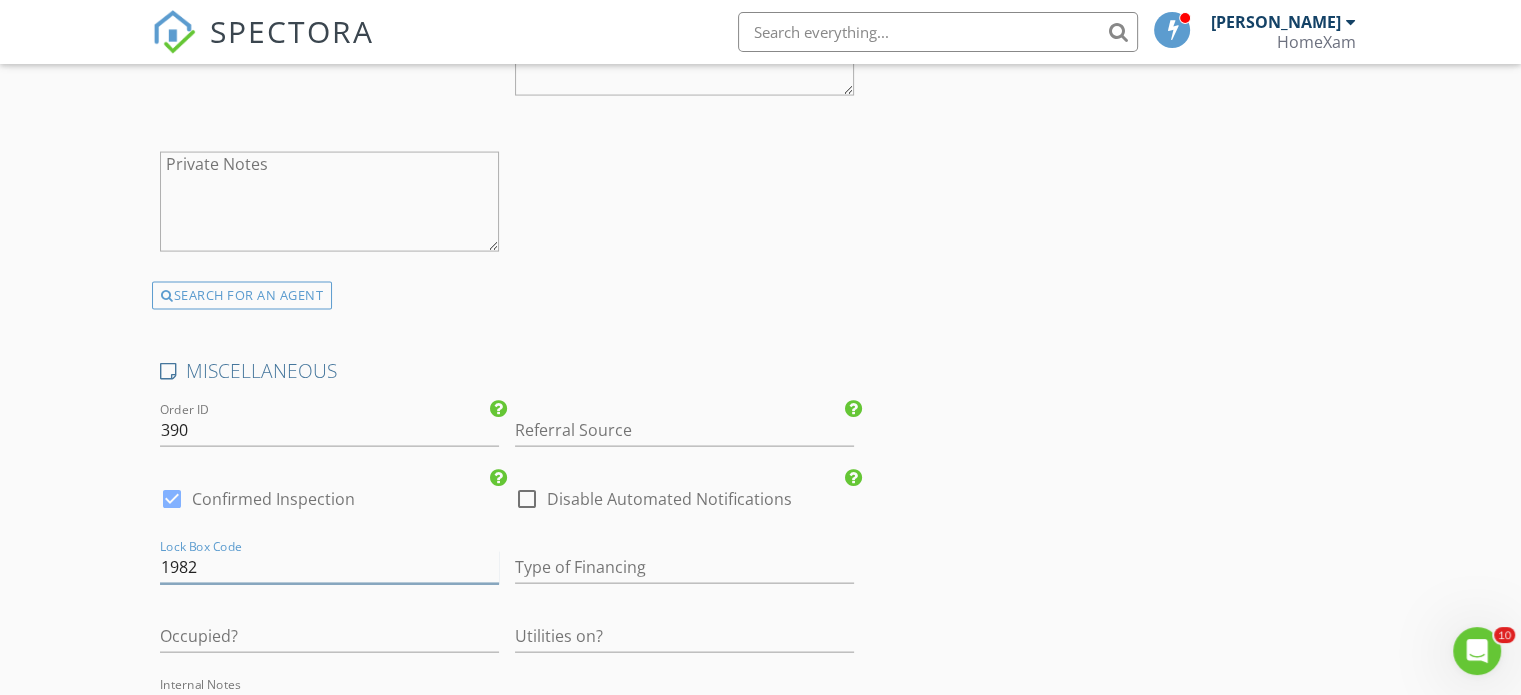 type on "1983" 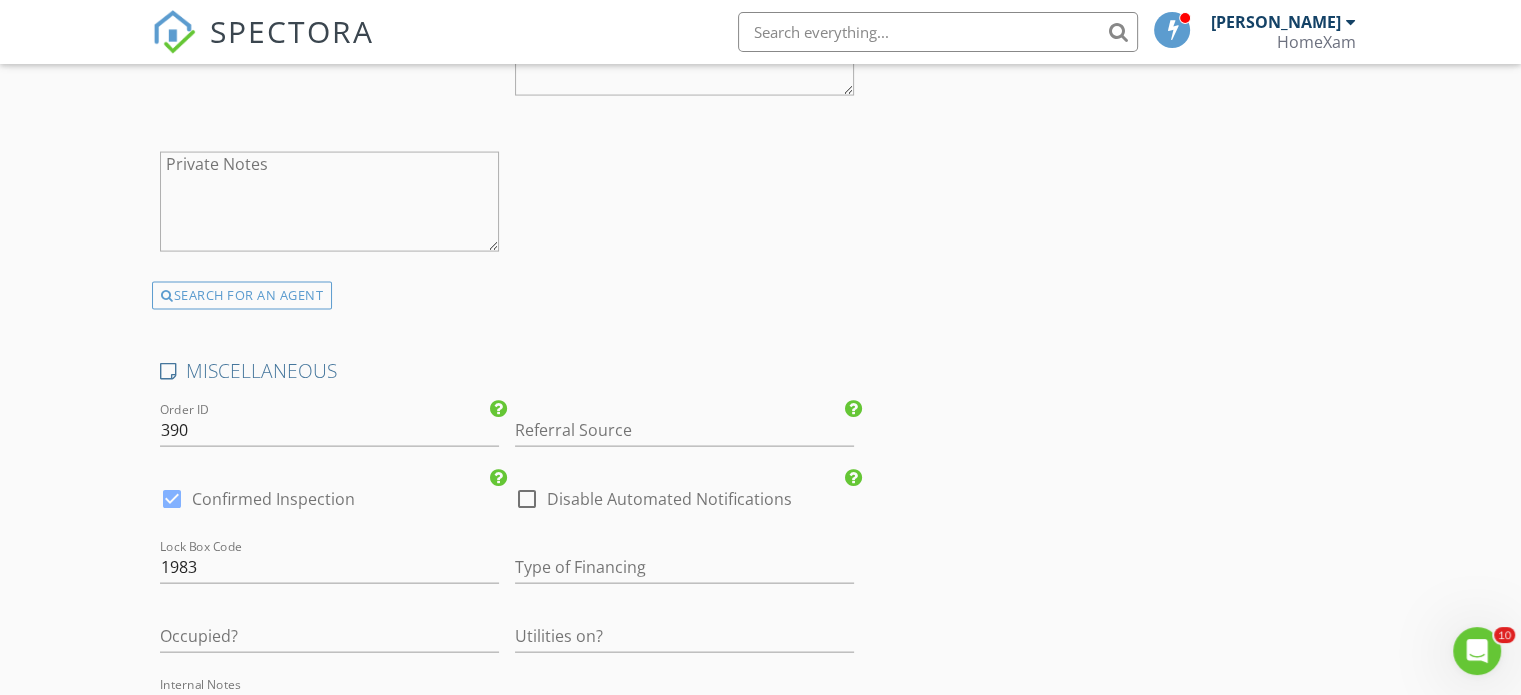 click on "INSPECTOR(S)
check_box   John Hackbarth   PRIMARY   John Hackbarth arrow_drop_down   check_box_outline_blank John Hackbarth specifically requested
Date/Time
07/14/2025 10:00 AM
Location
Address Search       Address 11015 E 44 Rd   Unit   City Cadillac   State MI   Zip 49601   County Wexford     Square Feet 0   Year Built   Foundation arrow_drop_down     John Hackbarth     51.8 miles     (an hour)
client
check_box Enable Client CC email for this inspection   Client Search     check_box_outline_blank Client is a Company/Organization     First Name Jim   Last Name Van Heule   Email jamesvanheule@gmail.com   CC Email   Phone 480-640-1600           Notes   Private Notes
ADD ADDITIONAL client
SERVICES
check_box   Residential Inspection   Inspect Home Structure and Systems" at bounding box center [760, -1413] 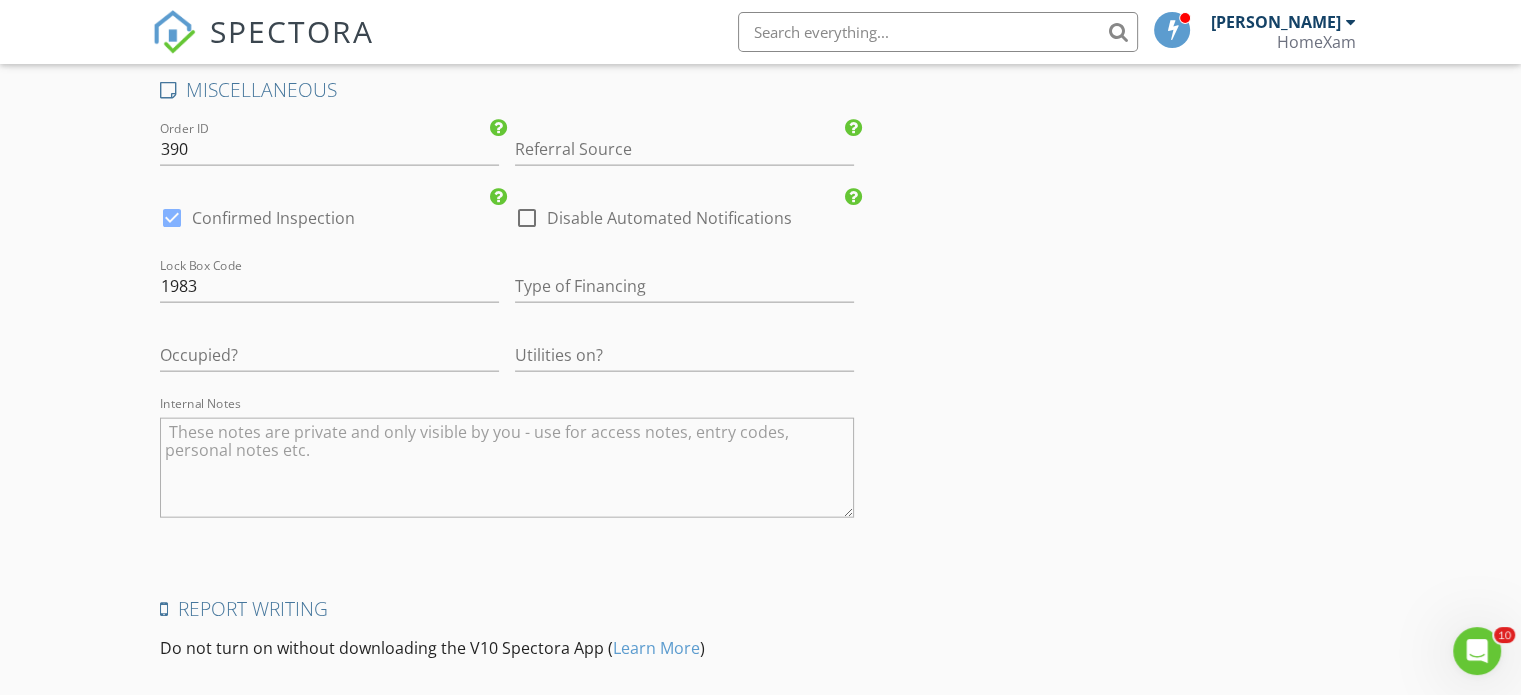 scroll, scrollTop: 4520, scrollLeft: 0, axis: vertical 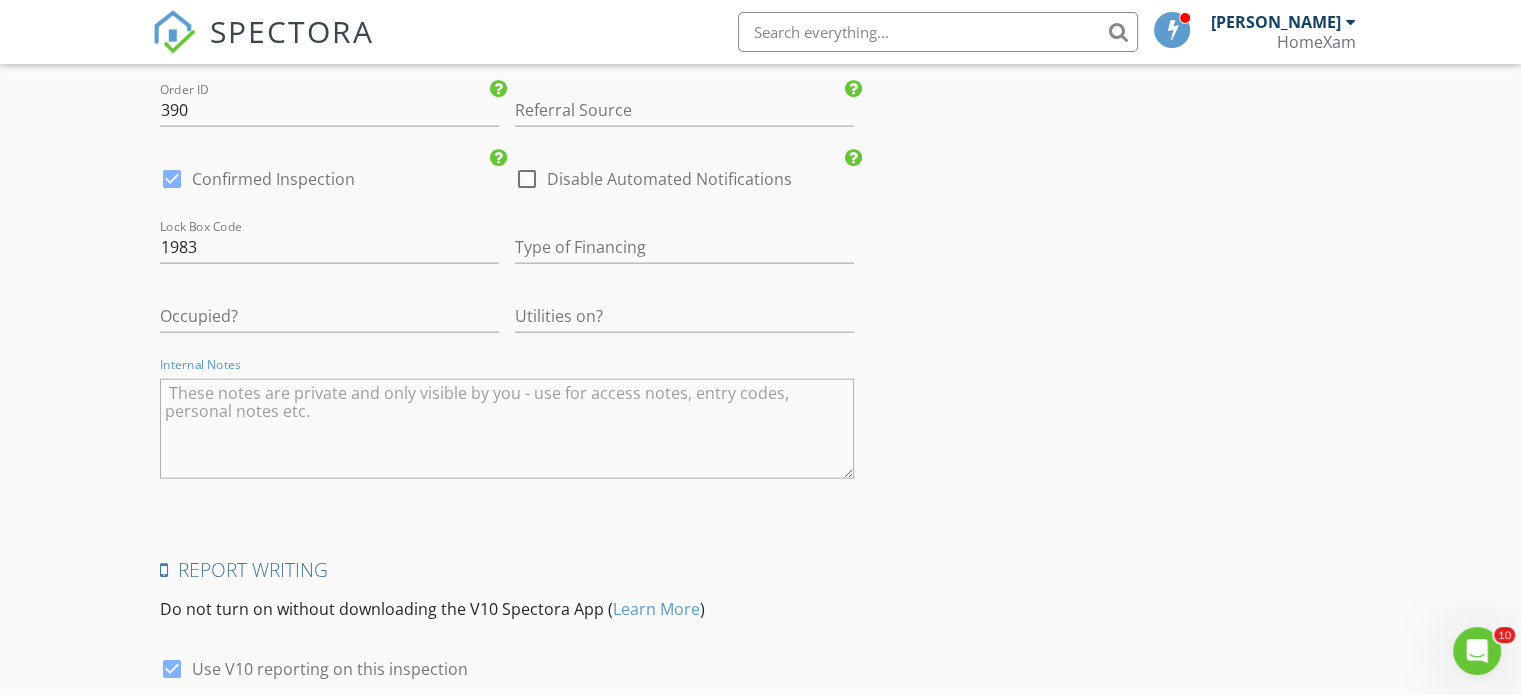 click at bounding box center [507, 429] 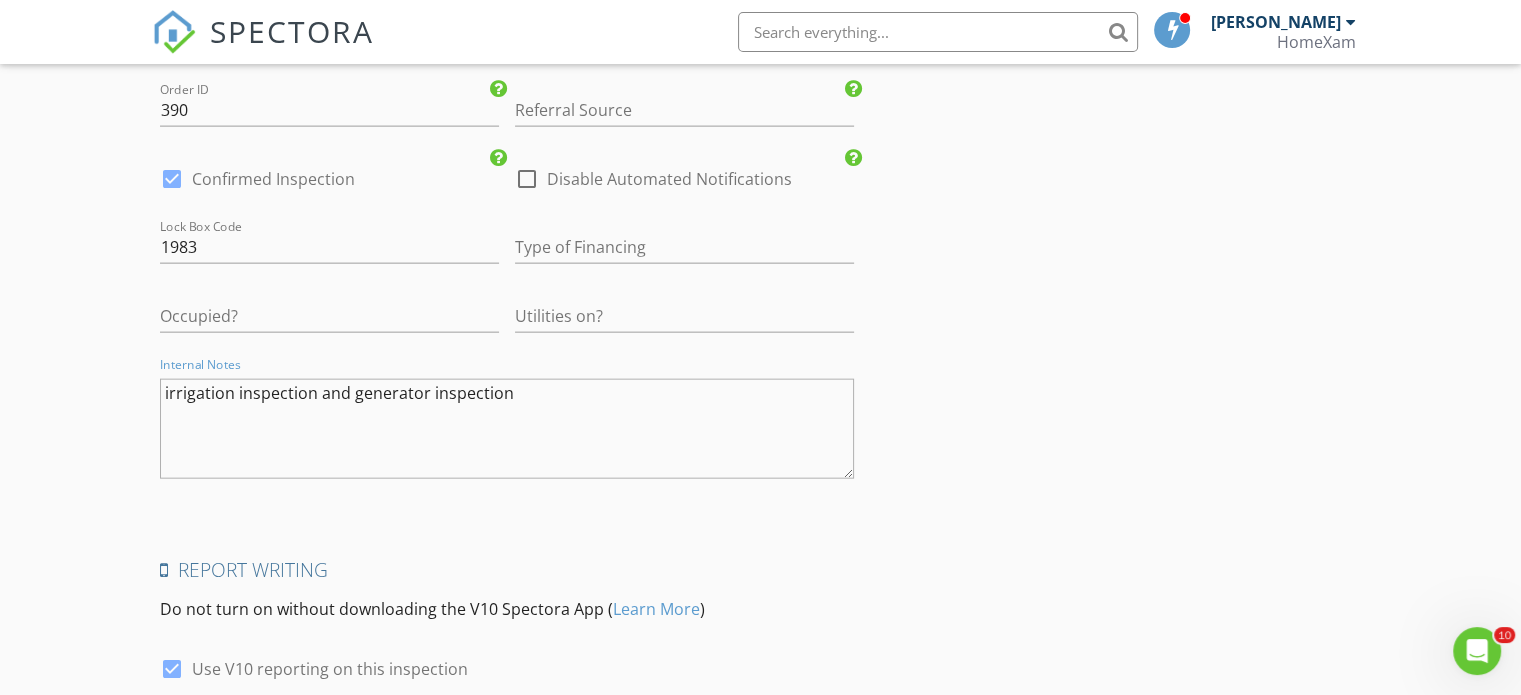 type on "irrigation inspection and generator inspection" 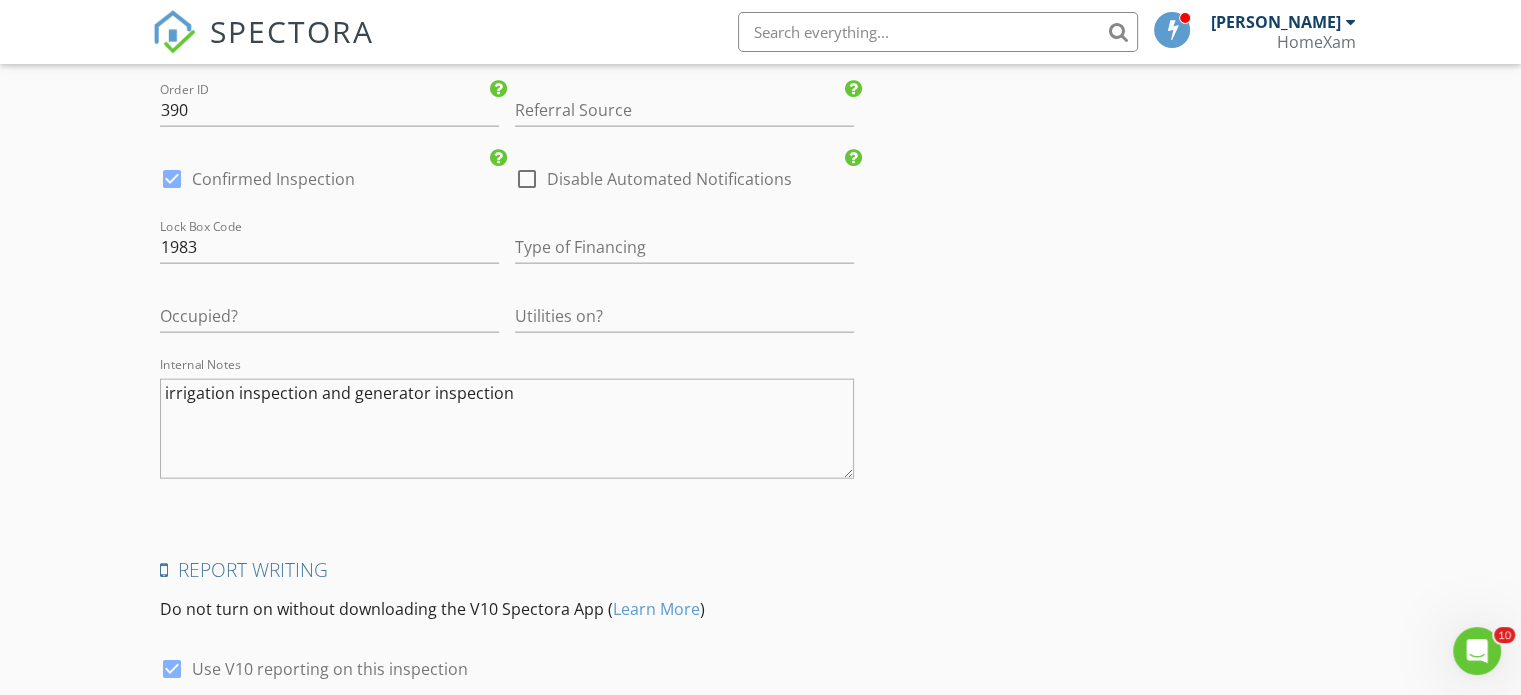 click on "INSPECTOR(S)
check_box   John Hackbarth   PRIMARY   John Hackbarth arrow_drop_down   check_box_outline_blank John Hackbarth specifically requested
Date/Time
07/14/2025 10:00 AM
Location
Address Search       Address 11015 E 44 Rd   Unit   City Cadillac   State MI   Zip 49601   County Wexford     Square Feet 0   Year Built   Foundation arrow_drop_down     John Hackbarth     51.8 miles     (an hour)
client
check_box Enable Client CC email for this inspection   Client Search     check_box_outline_blank Client is a Company/Organization     First Name Jim   Last Name Van Heule   Email jamesvanheule@gmail.com   CC Email   Phone 480-640-1600           Notes   Private Notes
ADD ADDITIONAL client
SERVICES
check_box   Residential Inspection   Inspect Home Structure and Systems" at bounding box center [760, -1733] 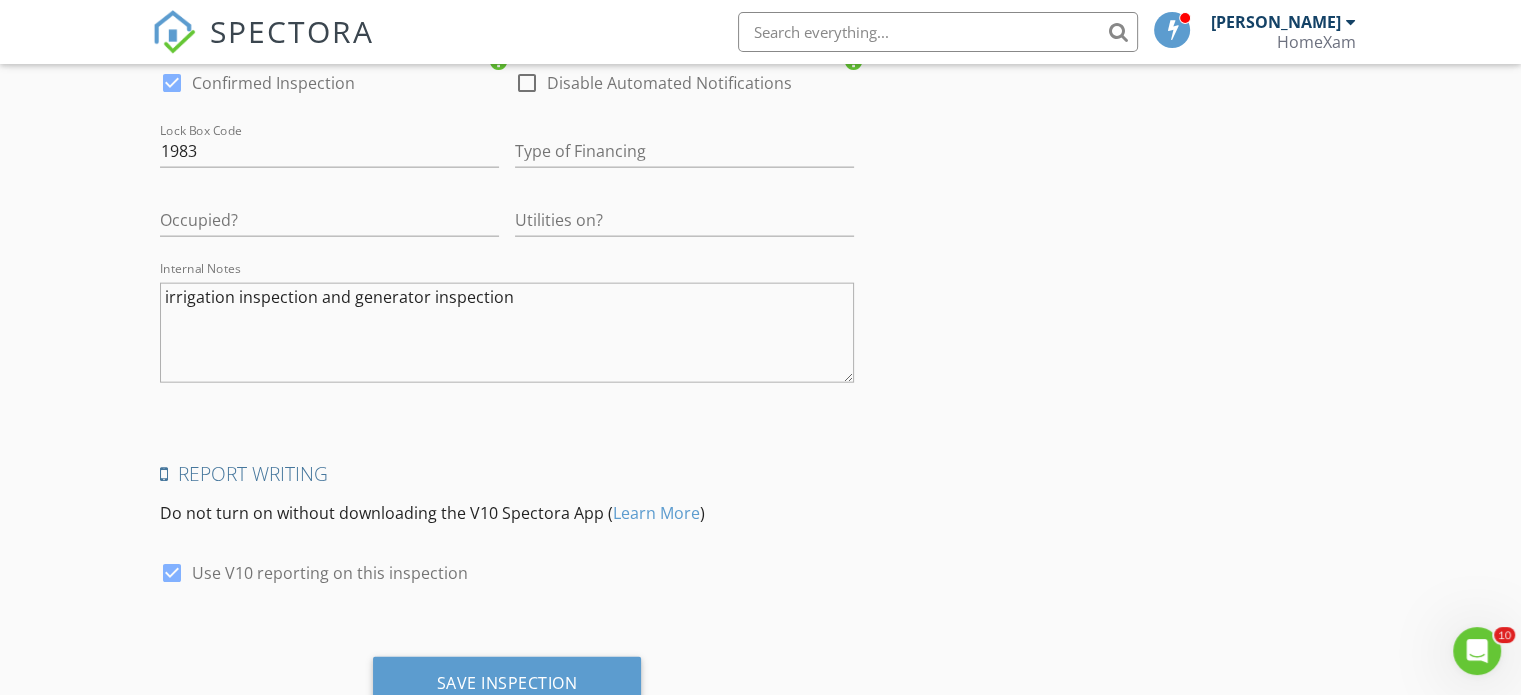 scroll, scrollTop: 4685, scrollLeft: 0, axis: vertical 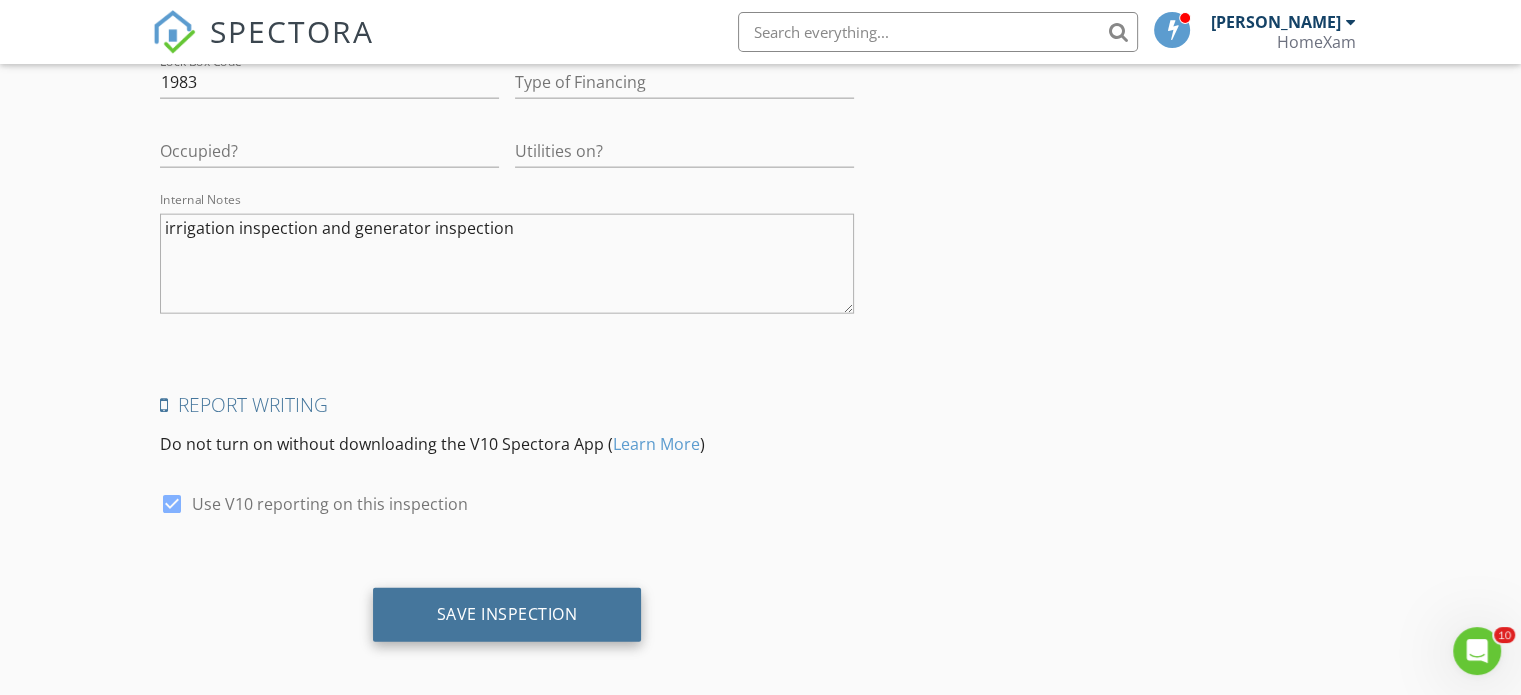click on "Save Inspection" at bounding box center (507, 614) 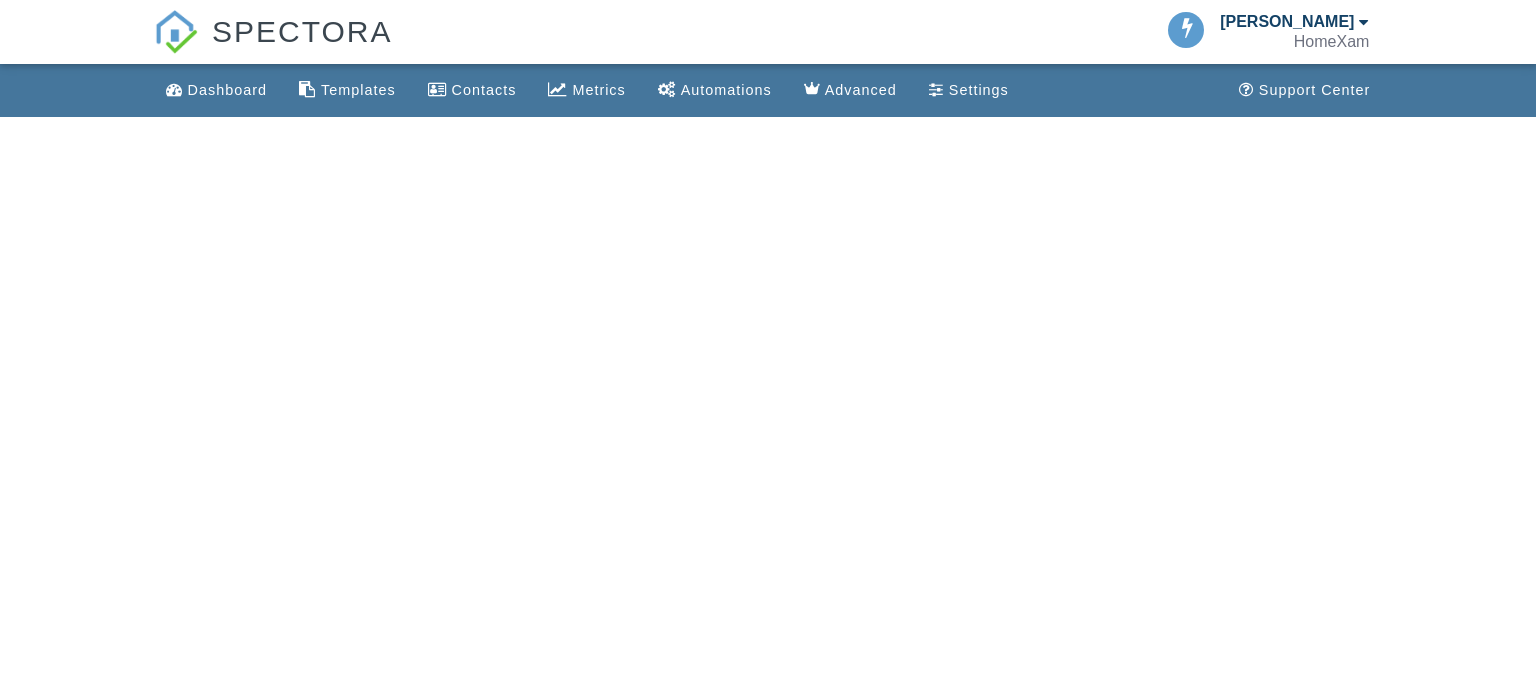 scroll, scrollTop: 0, scrollLeft: 0, axis: both 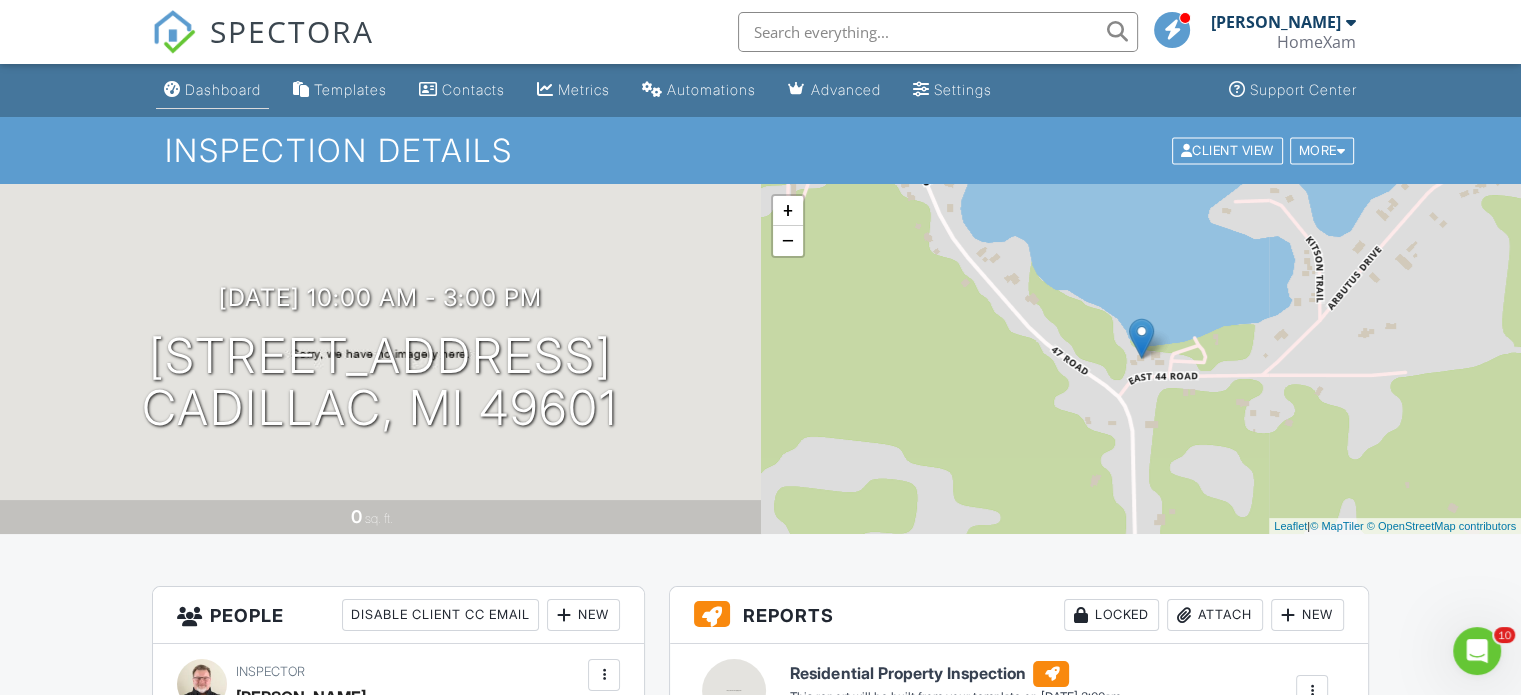 click on "Dashboard" at bounding box center [223, 89] 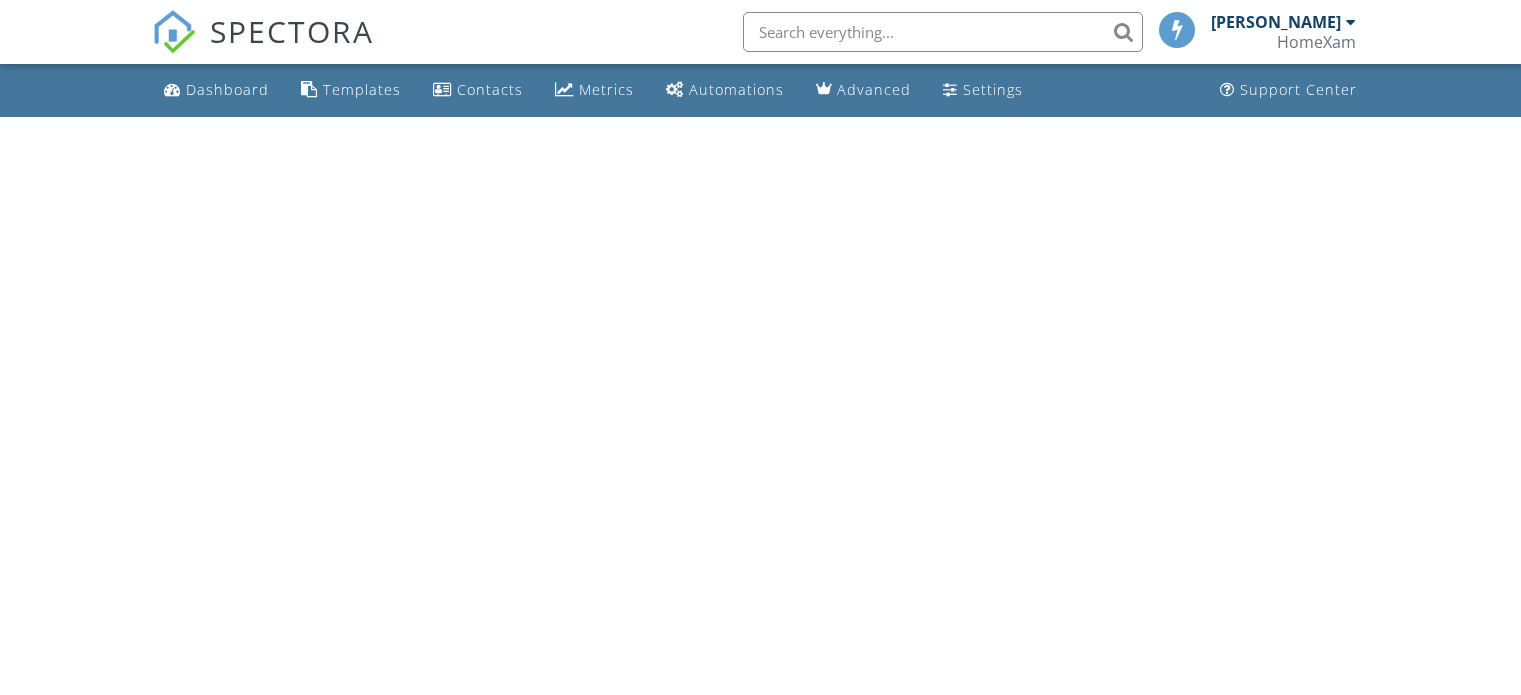scroll, scrollTop: 0, scrollLeft: 0, axis: both 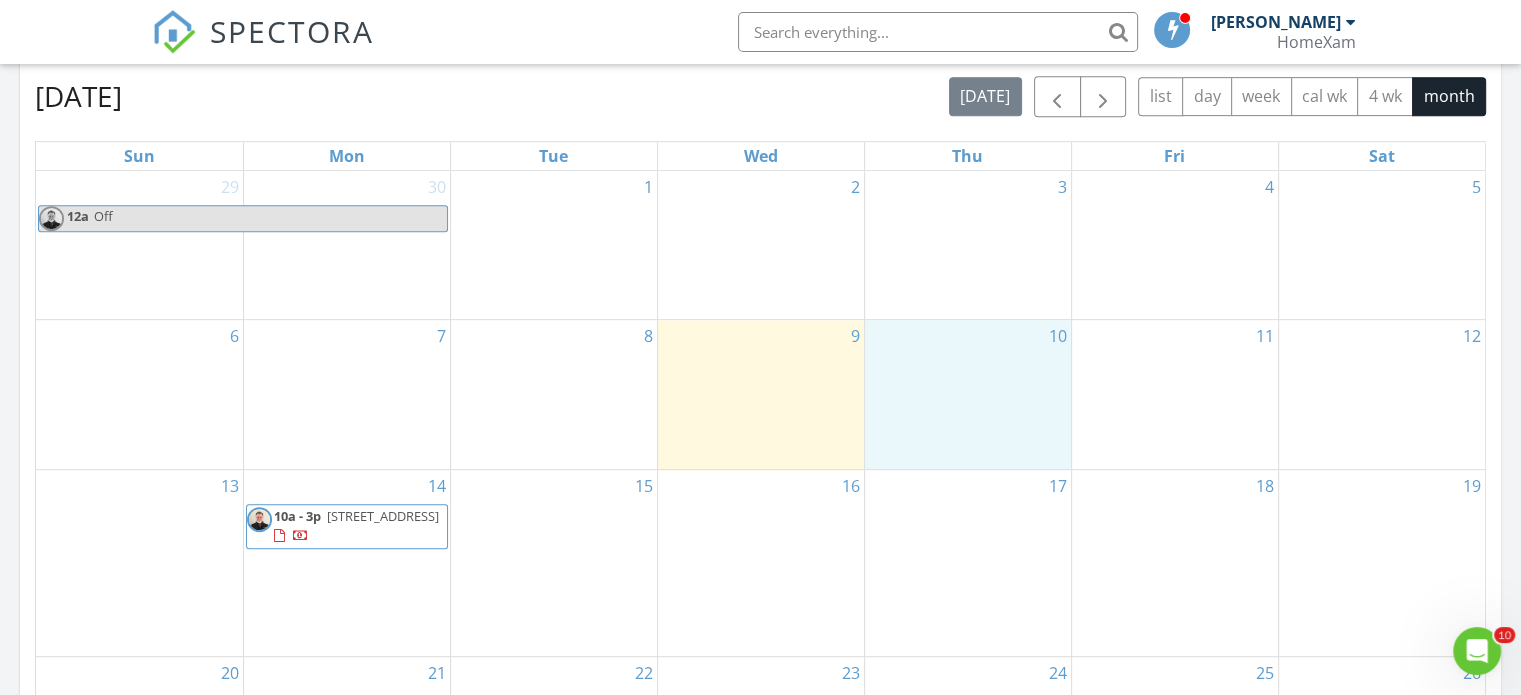 click on "10" at bounding box center (968, 394) 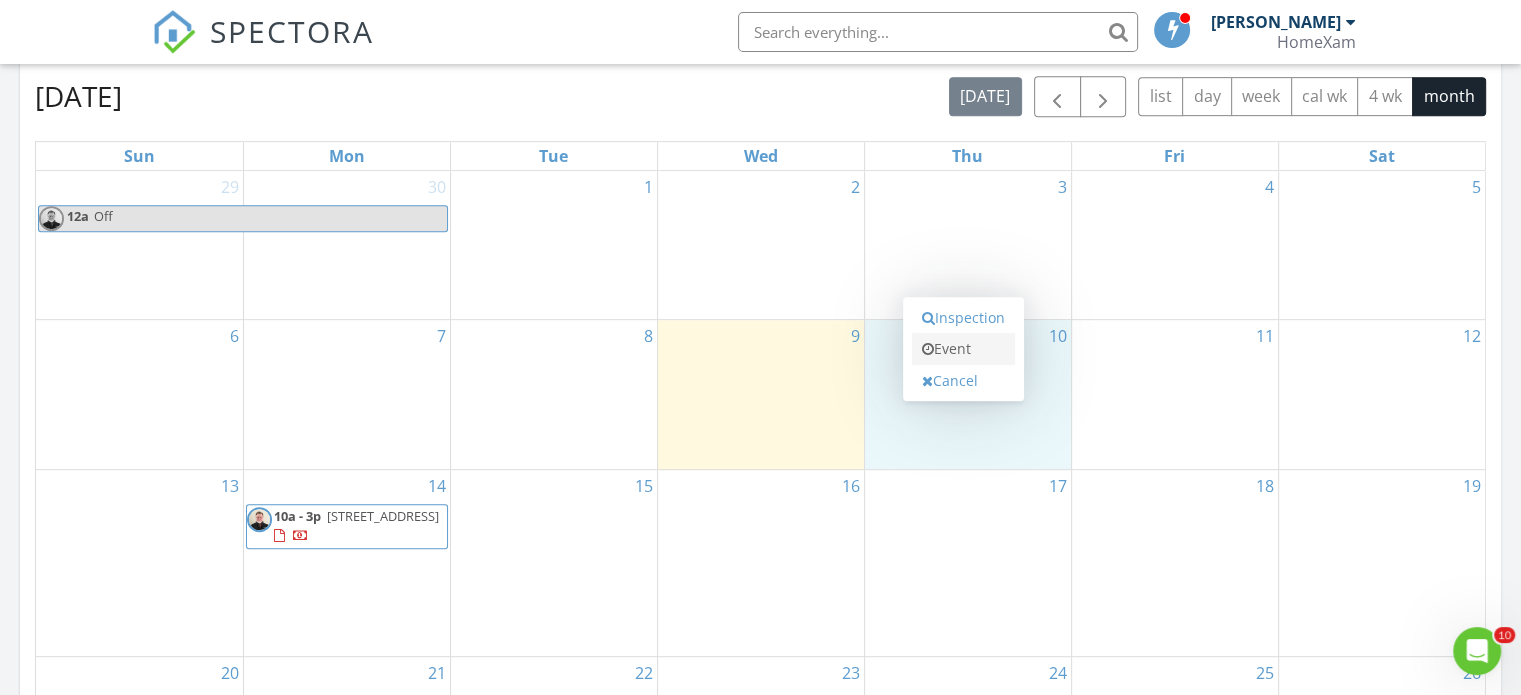 click on "Event" at bounding box center (963, 349) 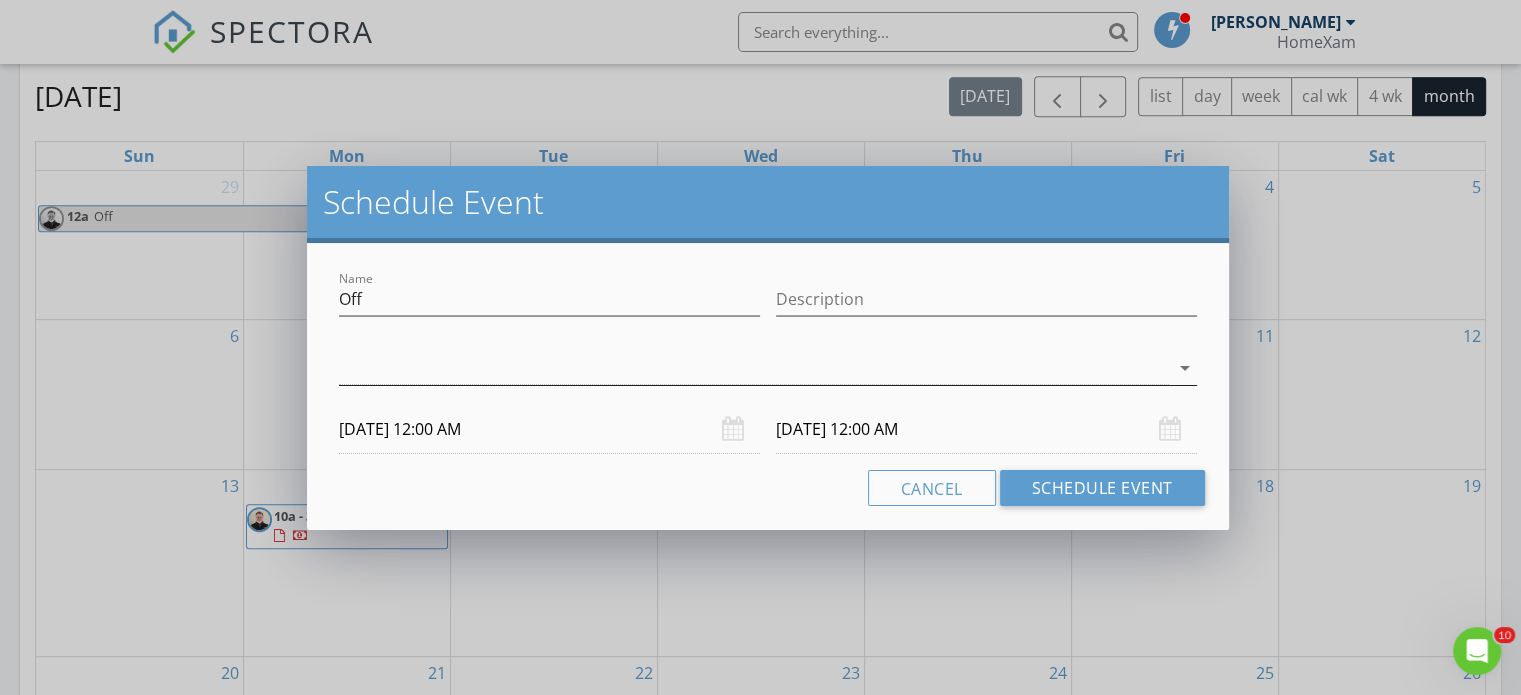 click at bounding box center [754, 368] 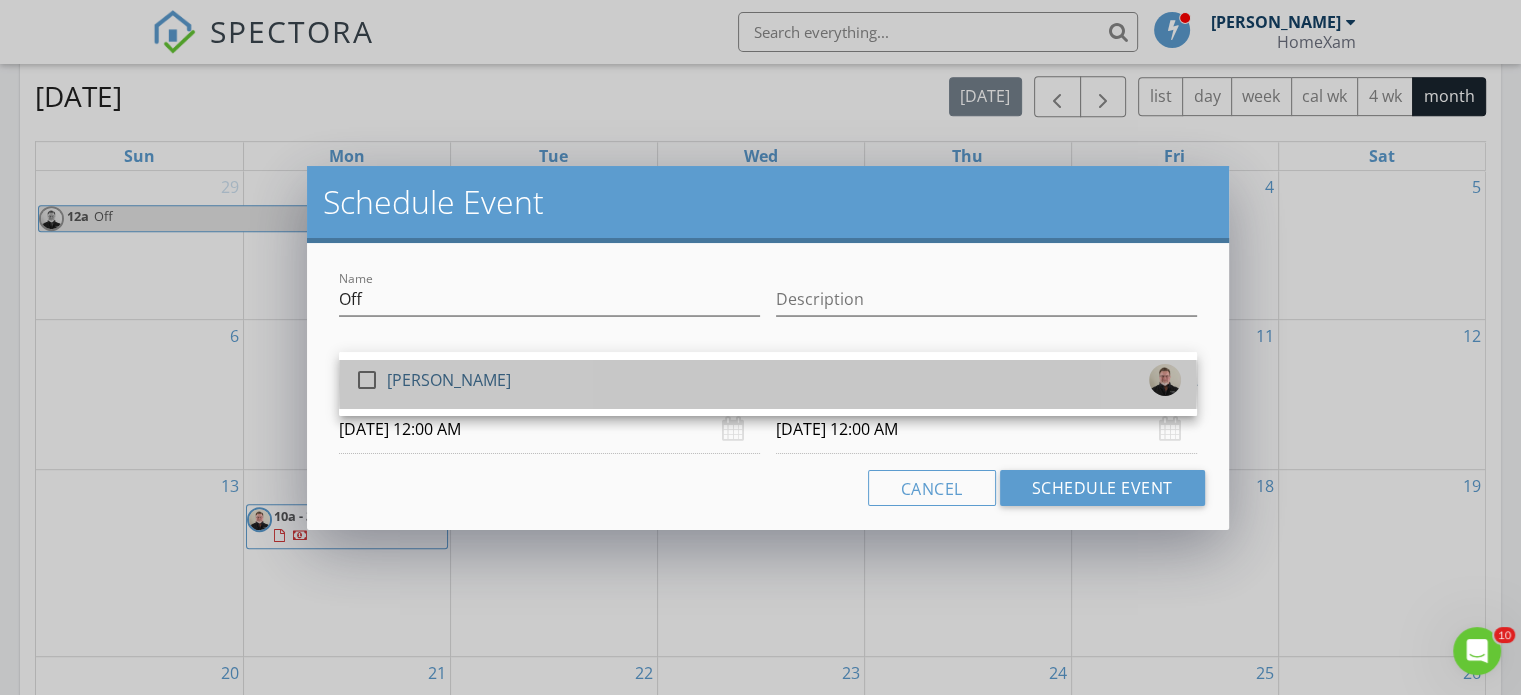 click on "check_box_outline_blank   John Hackbarth" at bounding box center (768, 384) 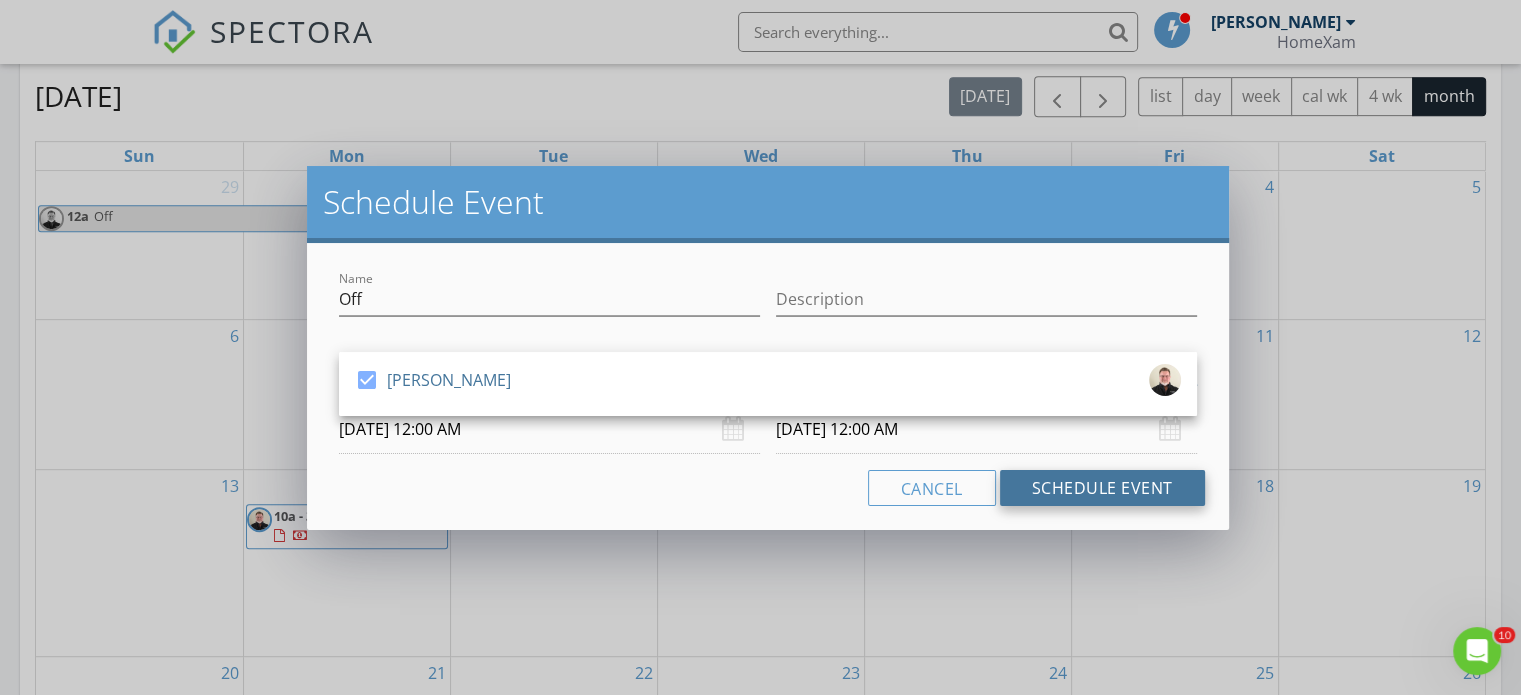 click on "Schedule Event" at bounding box center (1102, 488) 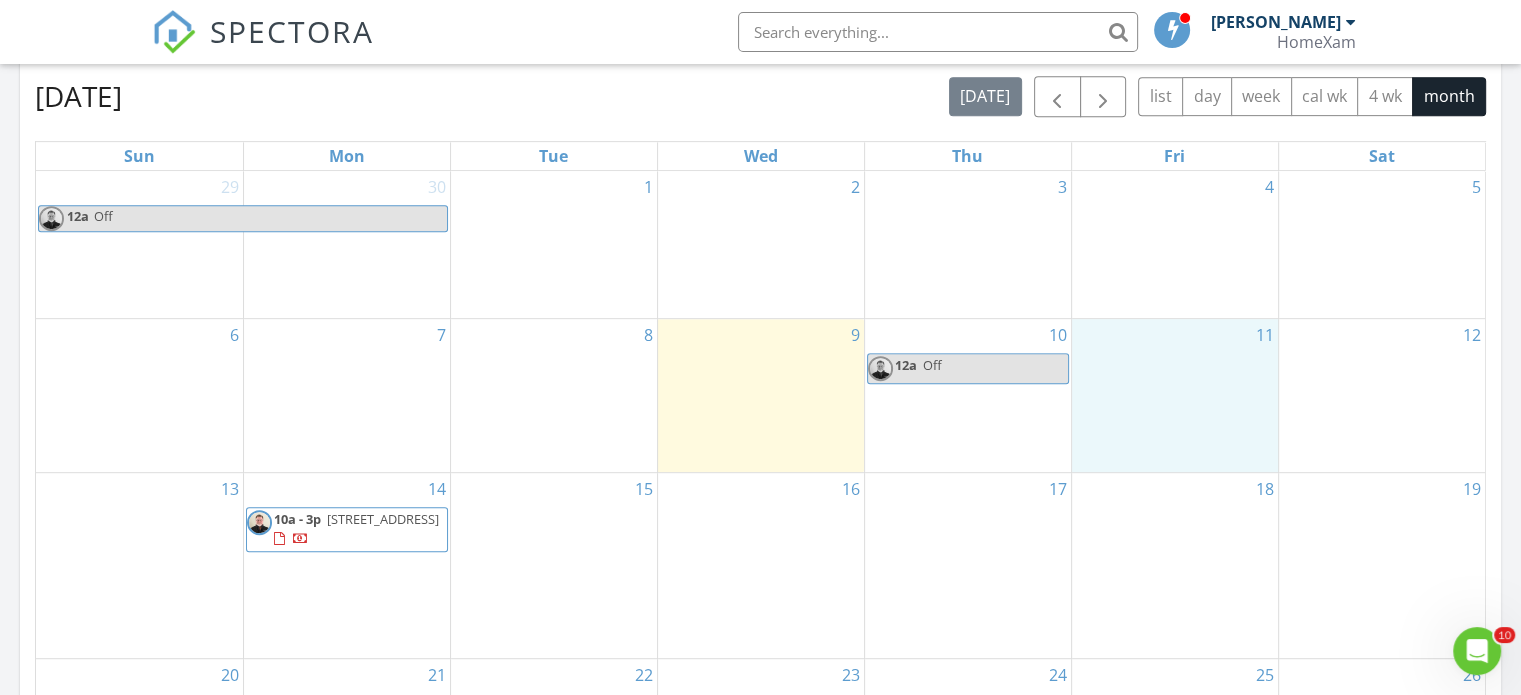 click on "11" at bounding box center [1175, 395] 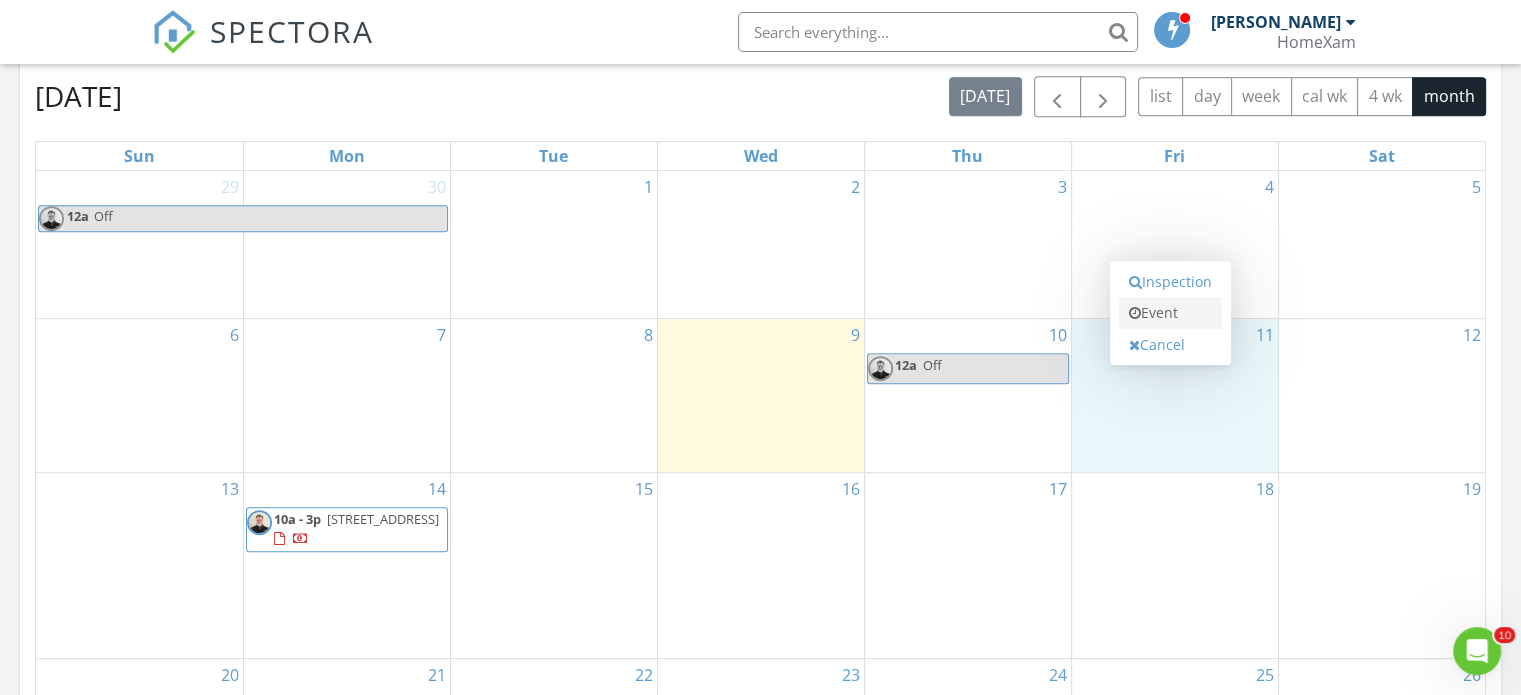click on "Event" at bounding box center (1170, 313) 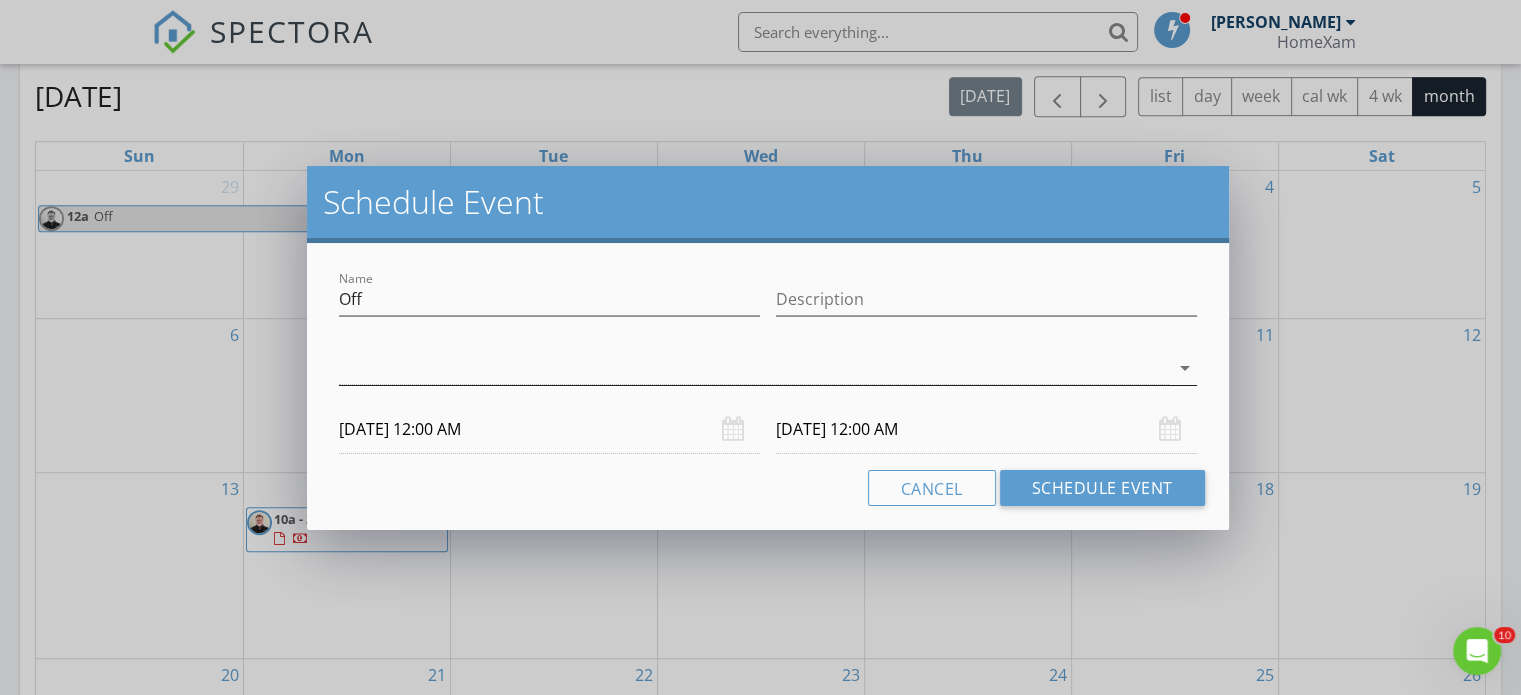 click at bounding box center (754, 368) 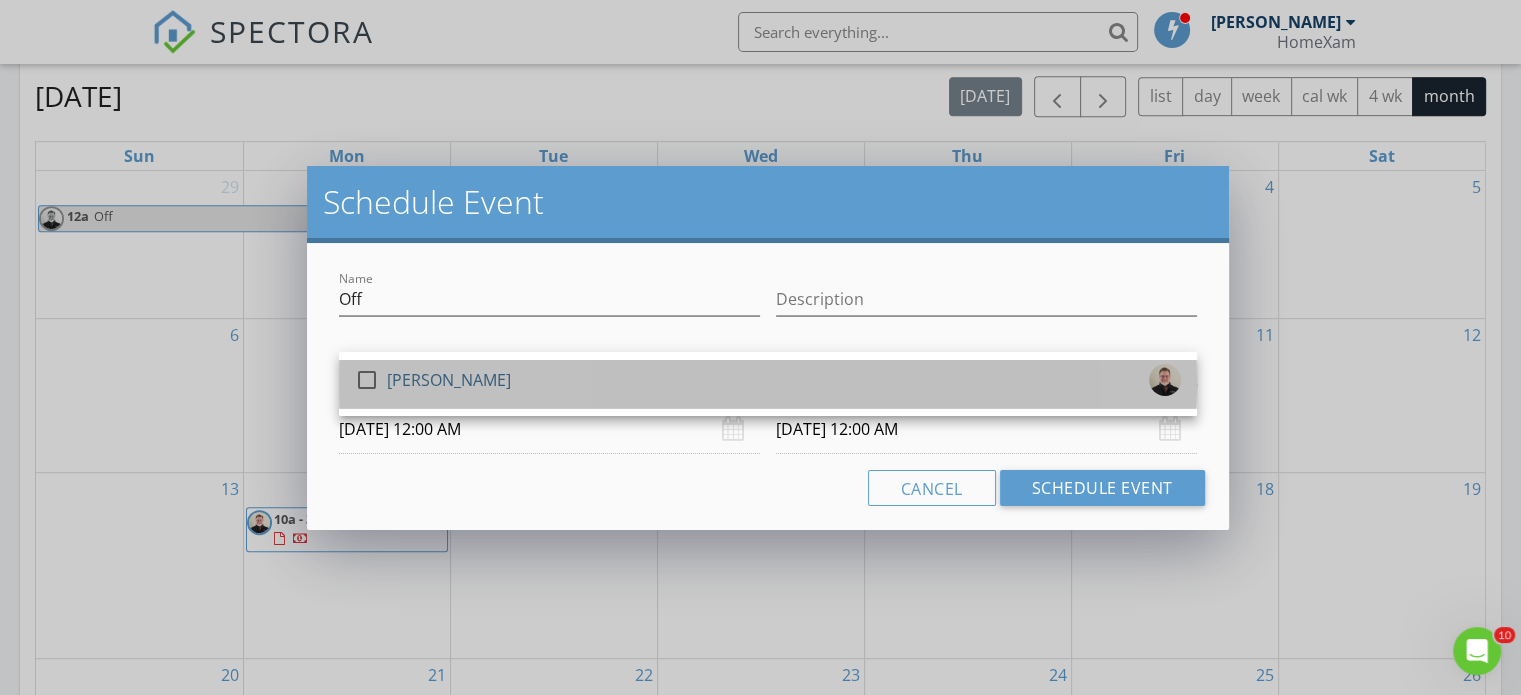 click on "check_box_outline_blank   John Hackbarth" at bounding box center [768, 384] 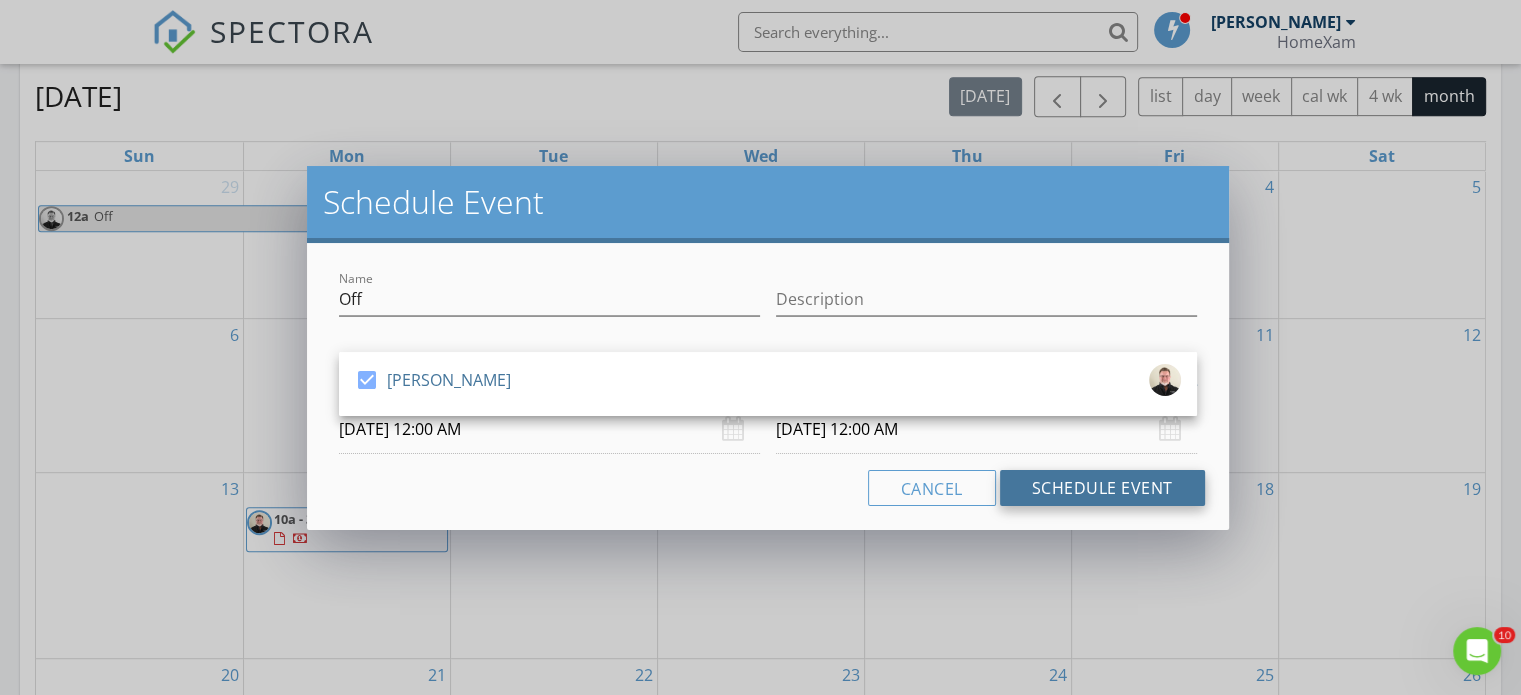 click on "Schedule Event" at bounding box center [1102, 488] 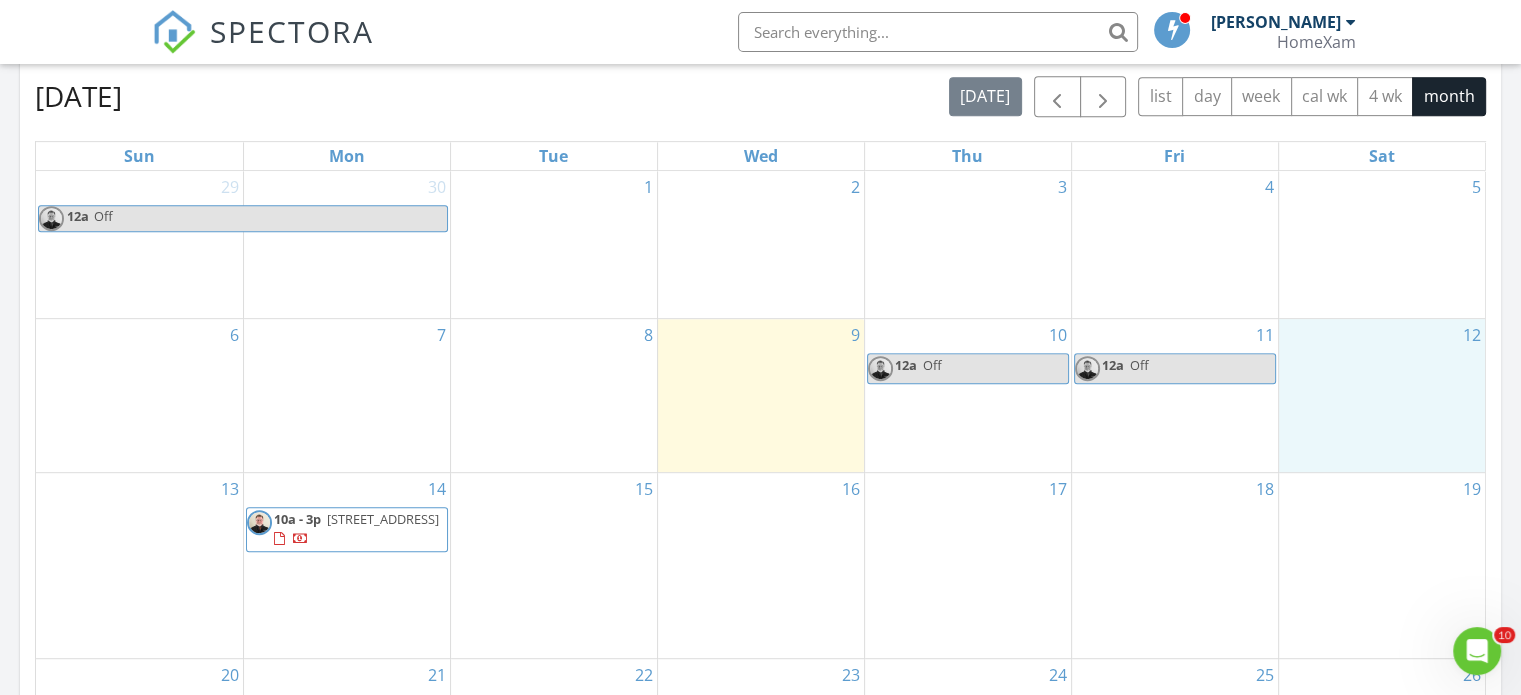 click on "12" at bounding box center [1382, 395] 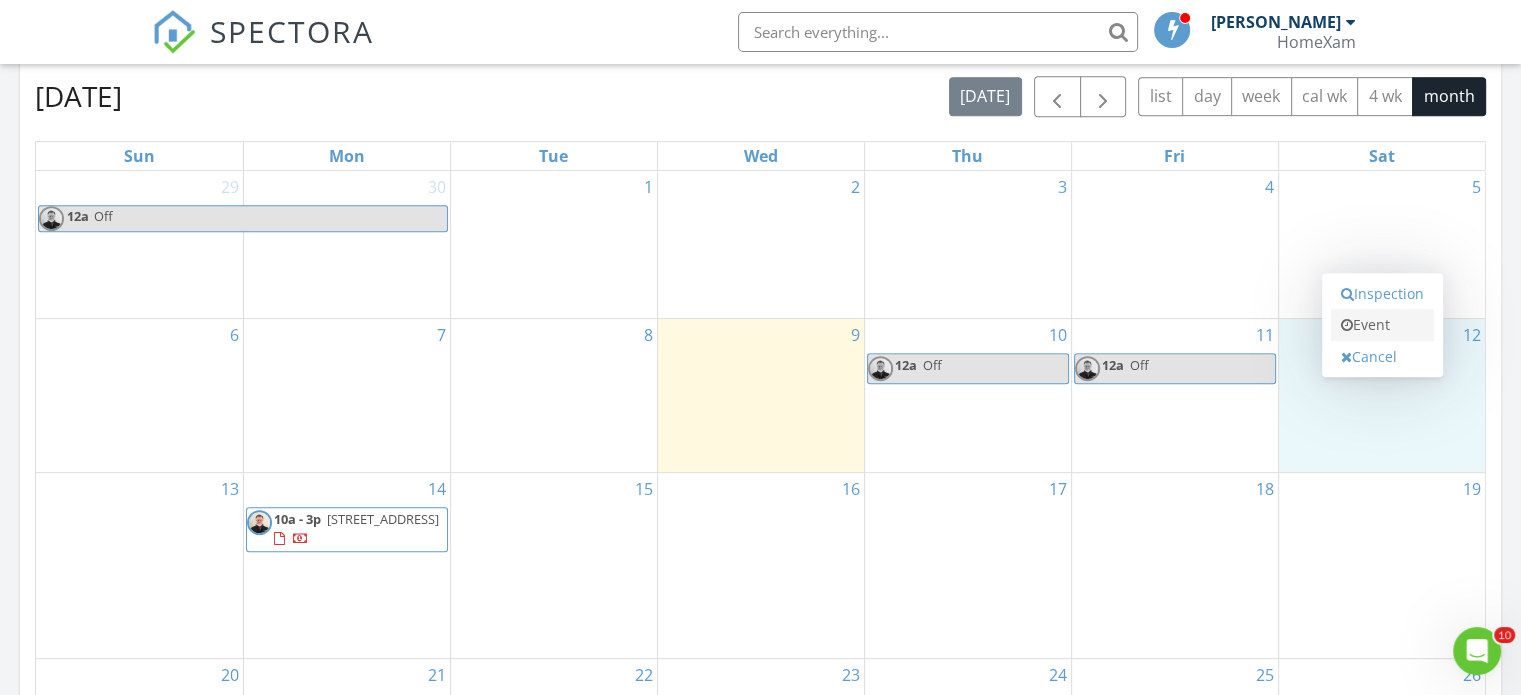 click on "Event" at bounding box center [1382, 325] 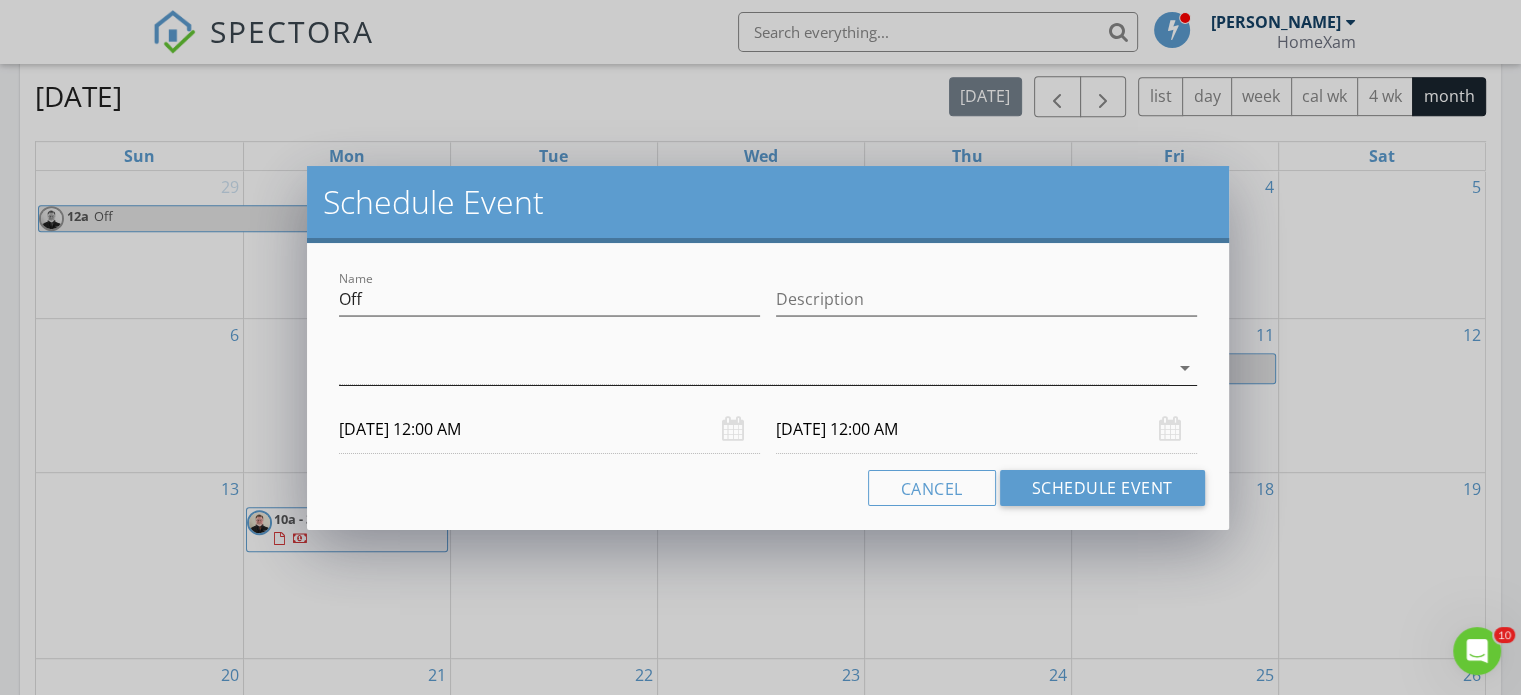 click on "arrow_drop_down" at bounding box center [1185, 368] 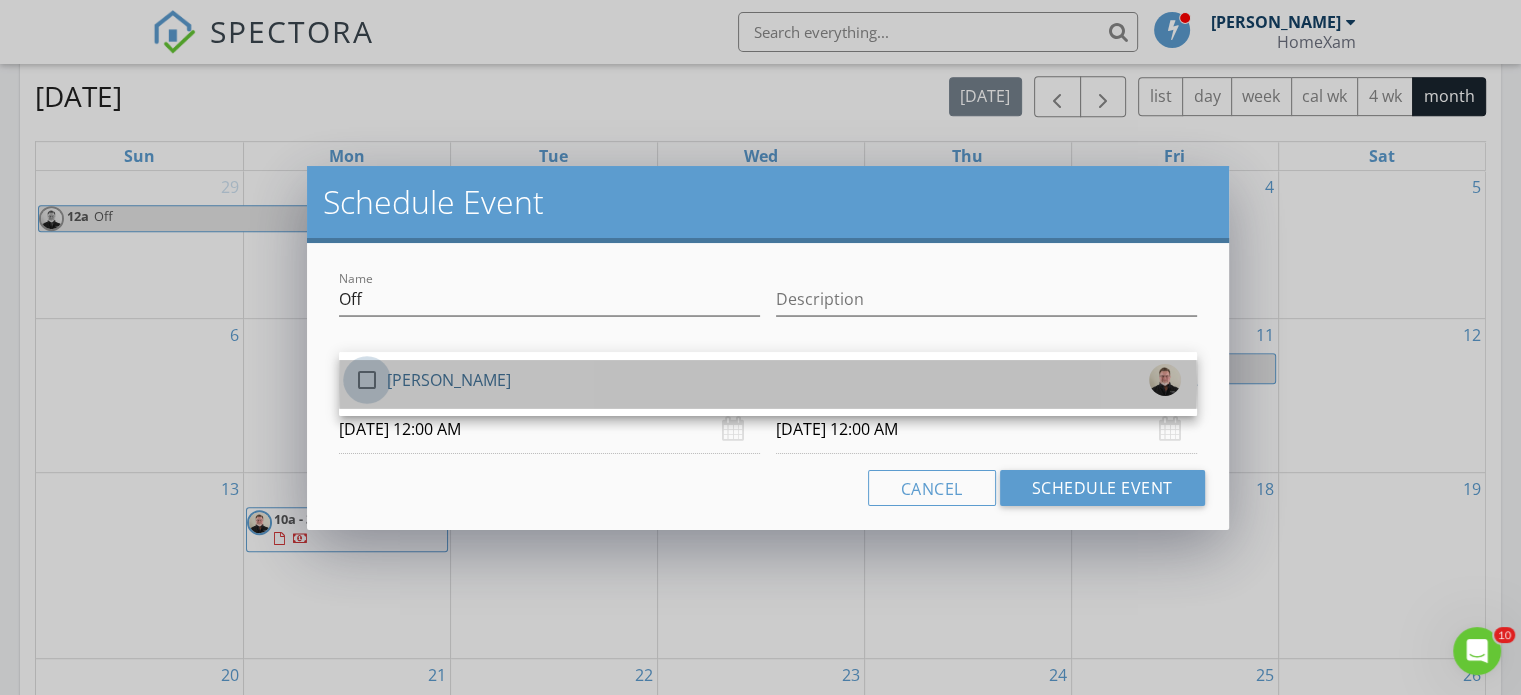click at bounding box center (367, 380) 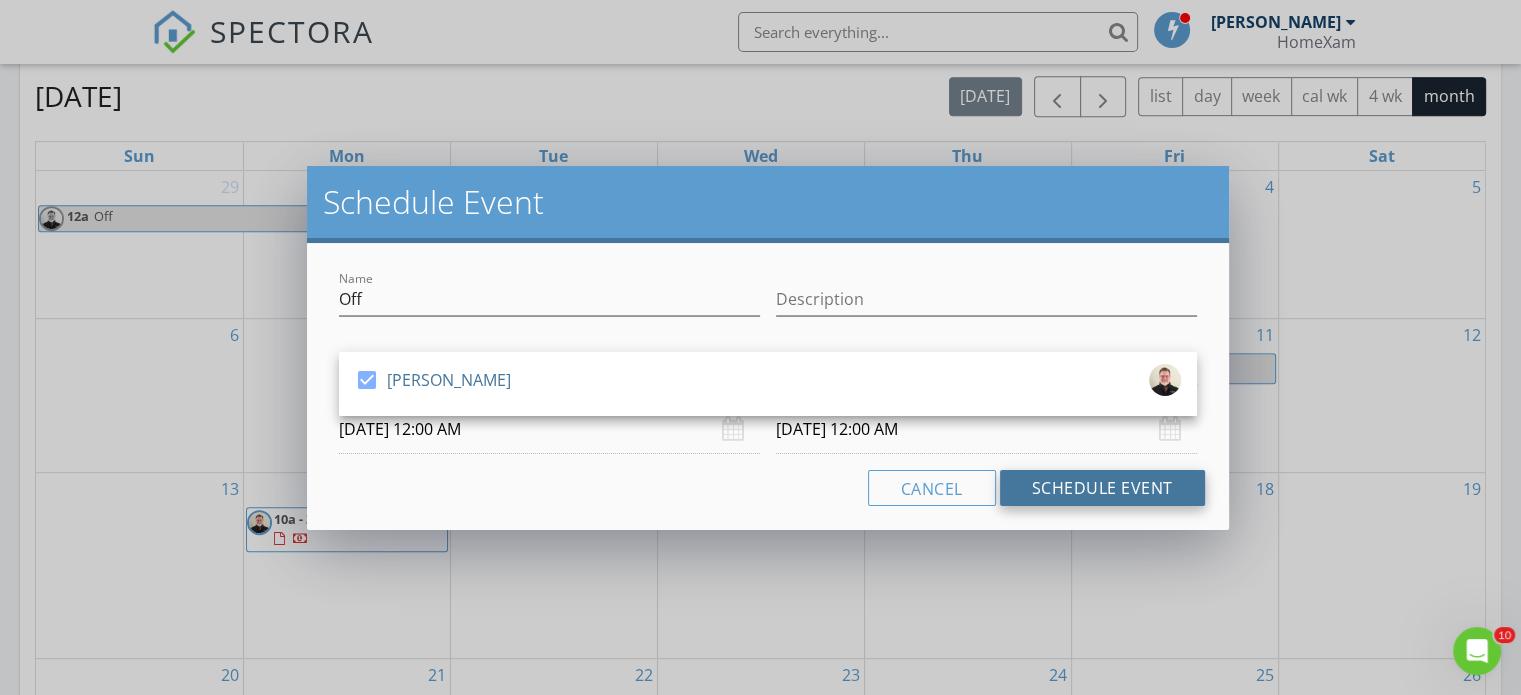 click on "Schedule Event" at bounding box center [1102, 488] 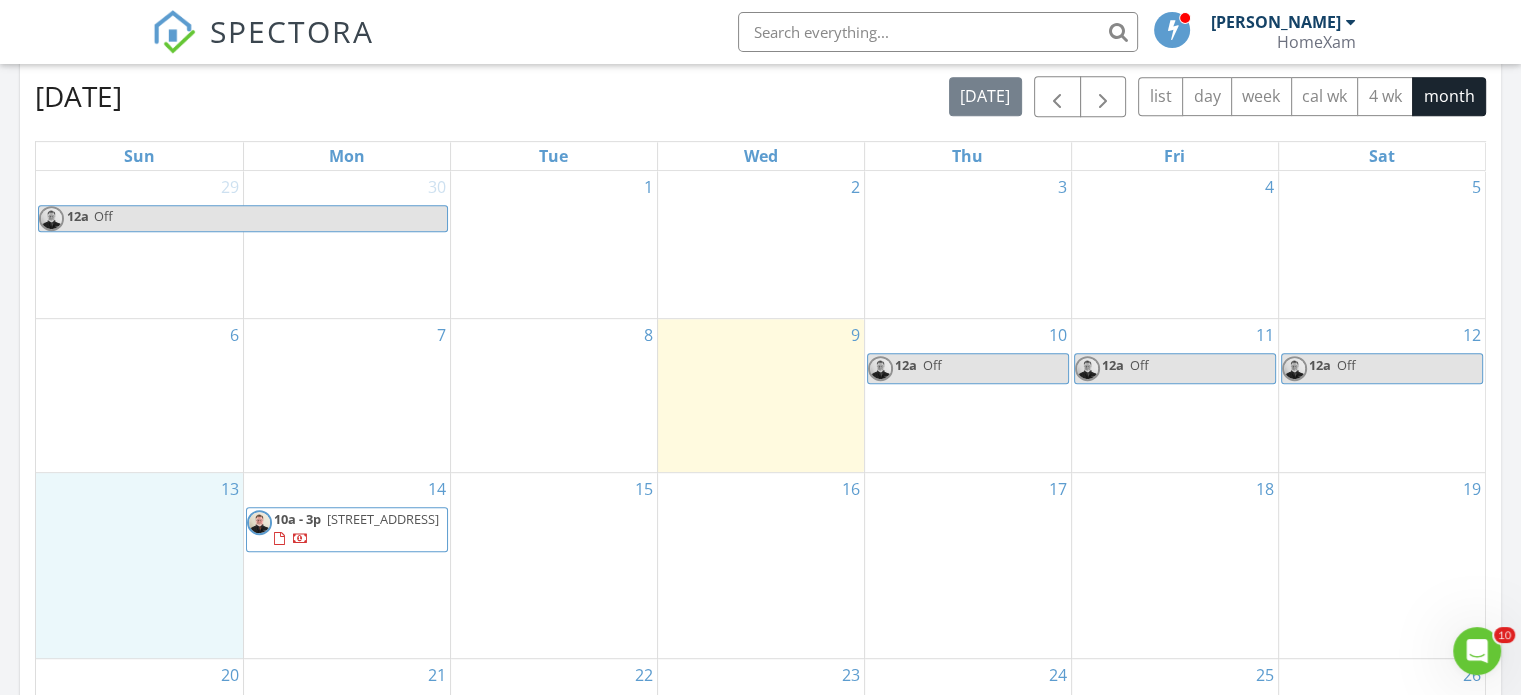 click on "13" at bounding box center [139, 565] 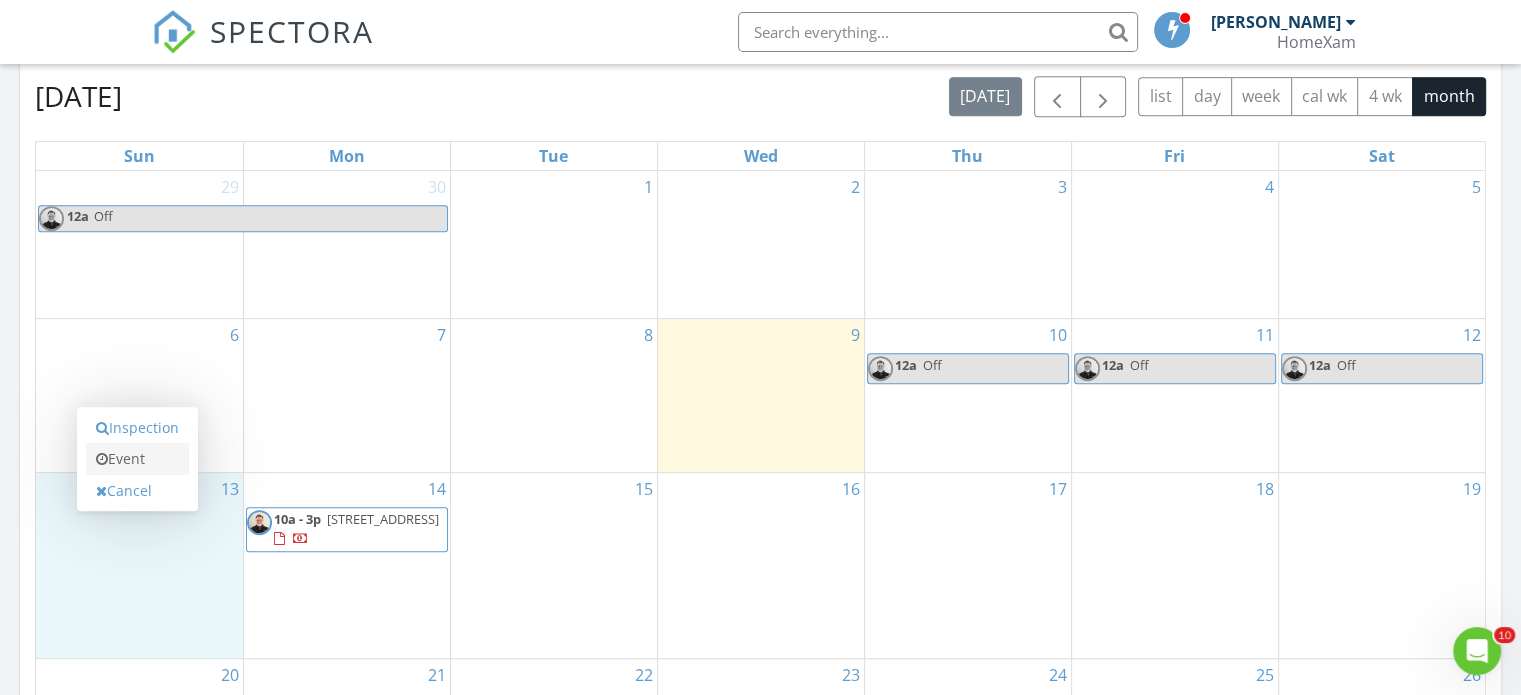 click on "Event" at bounding box center (137, 459) 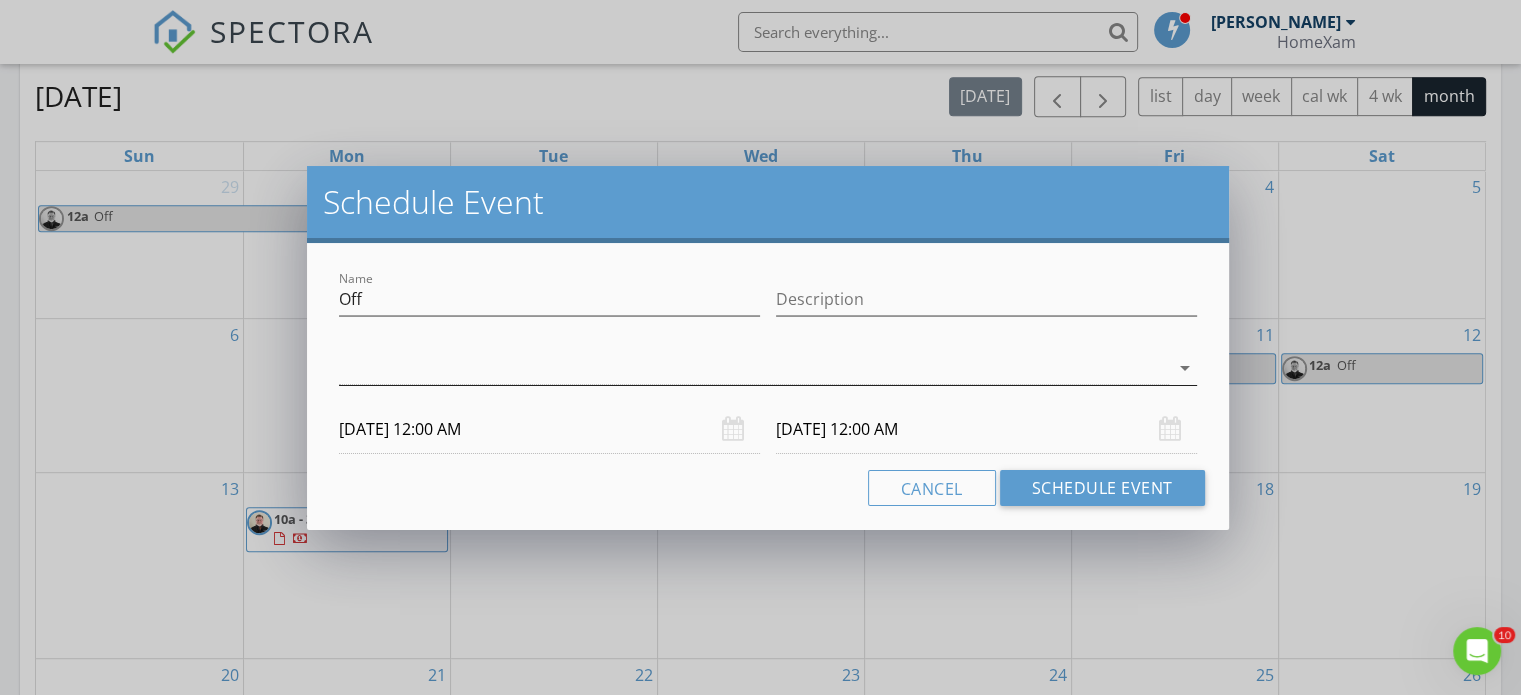 click at bounding box center (754, 368) 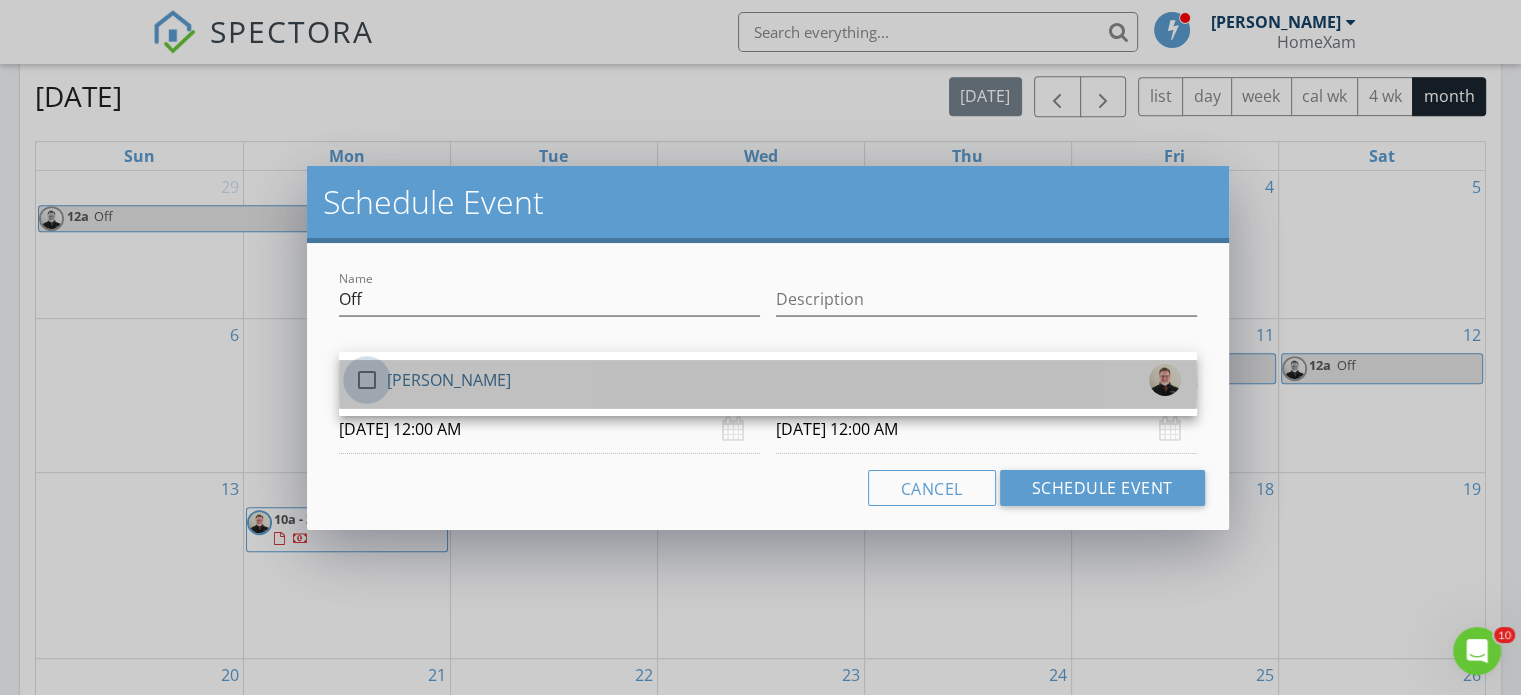click at bounding box center [367, 380] 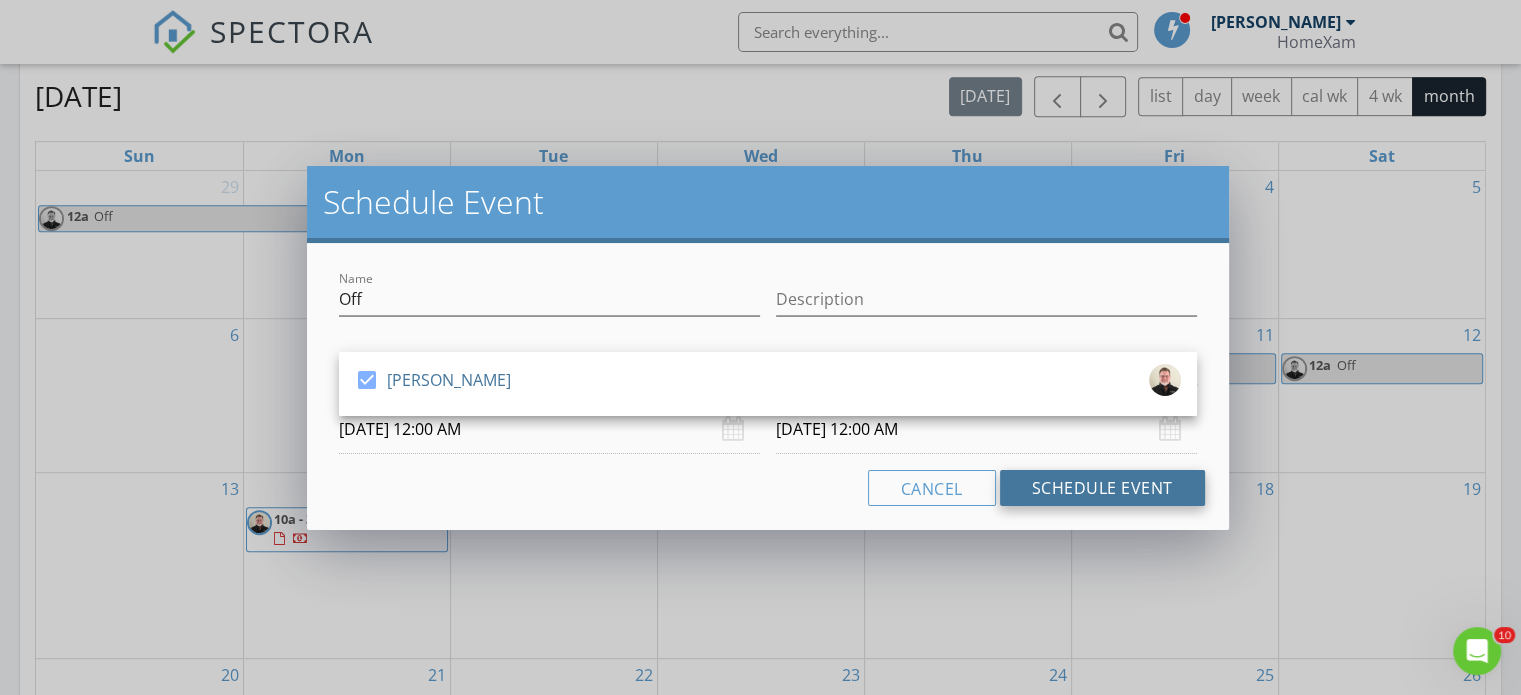 click on "Schedule Event" at bounding box center (1102, 488) 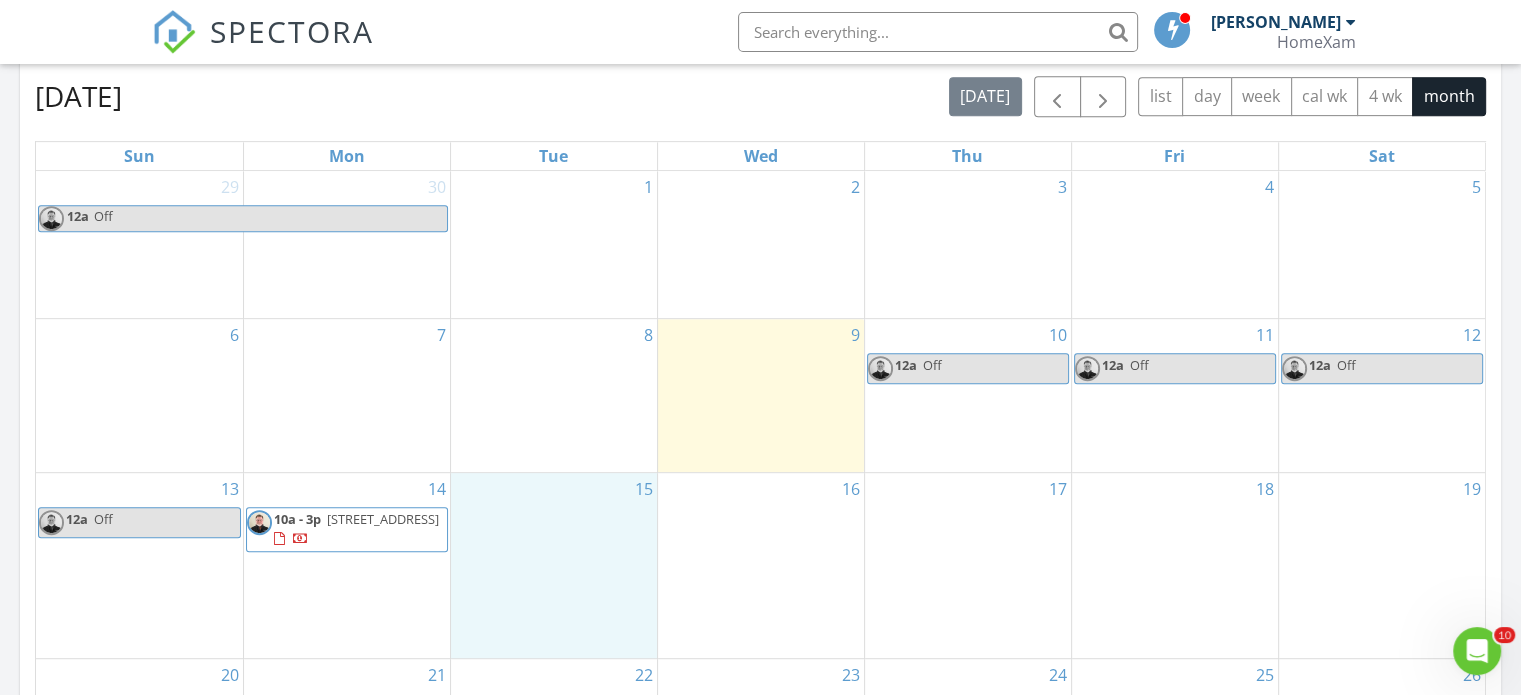 click on "15" at bounding box center (554, 565) 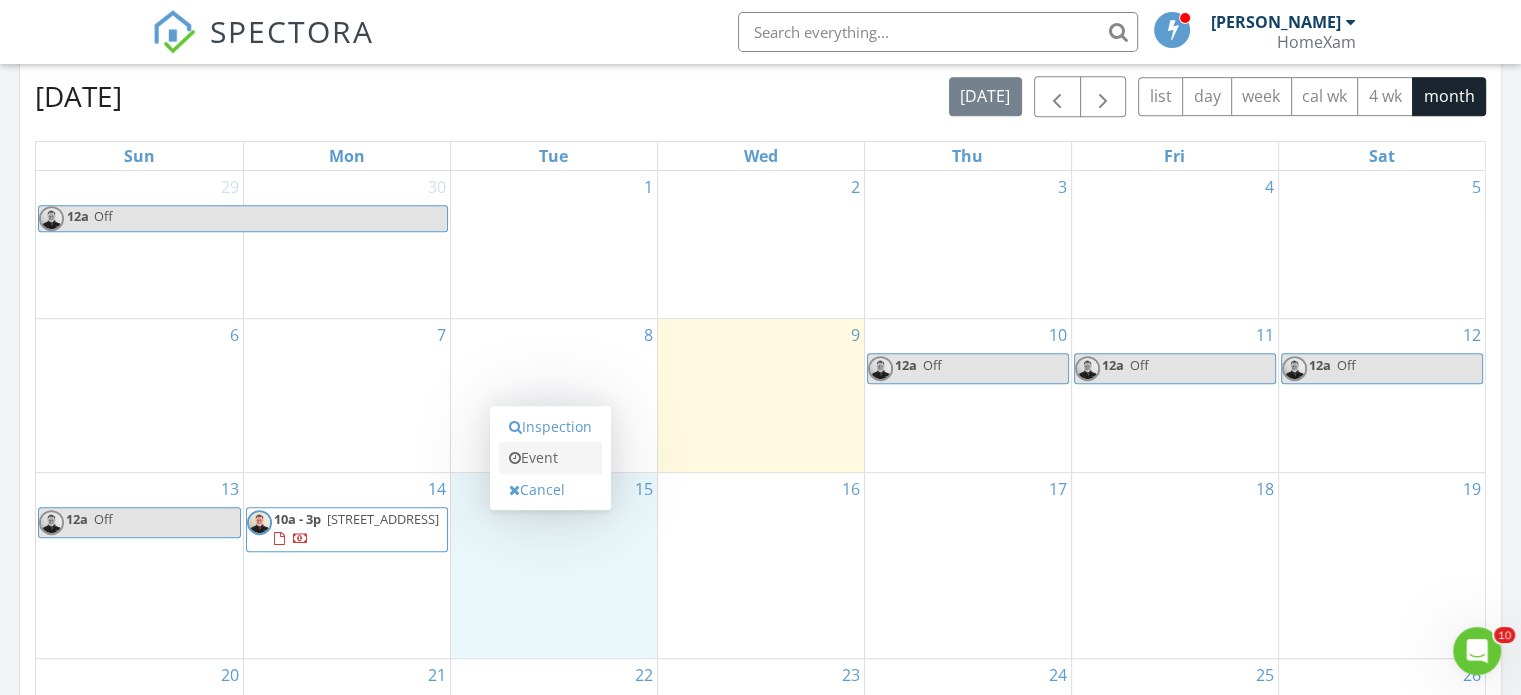 click on "Event" at bounding box center [550, 458] 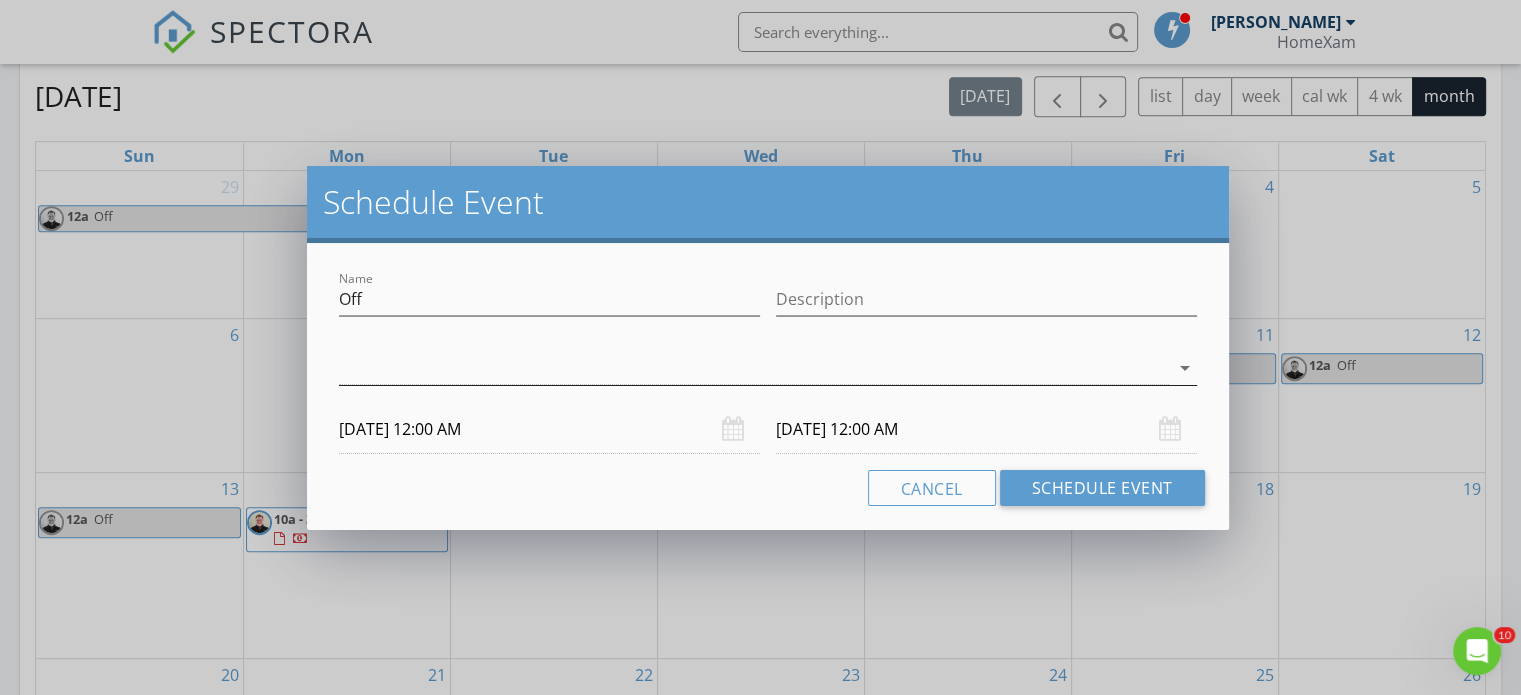 click at bounding box center [754, 368] 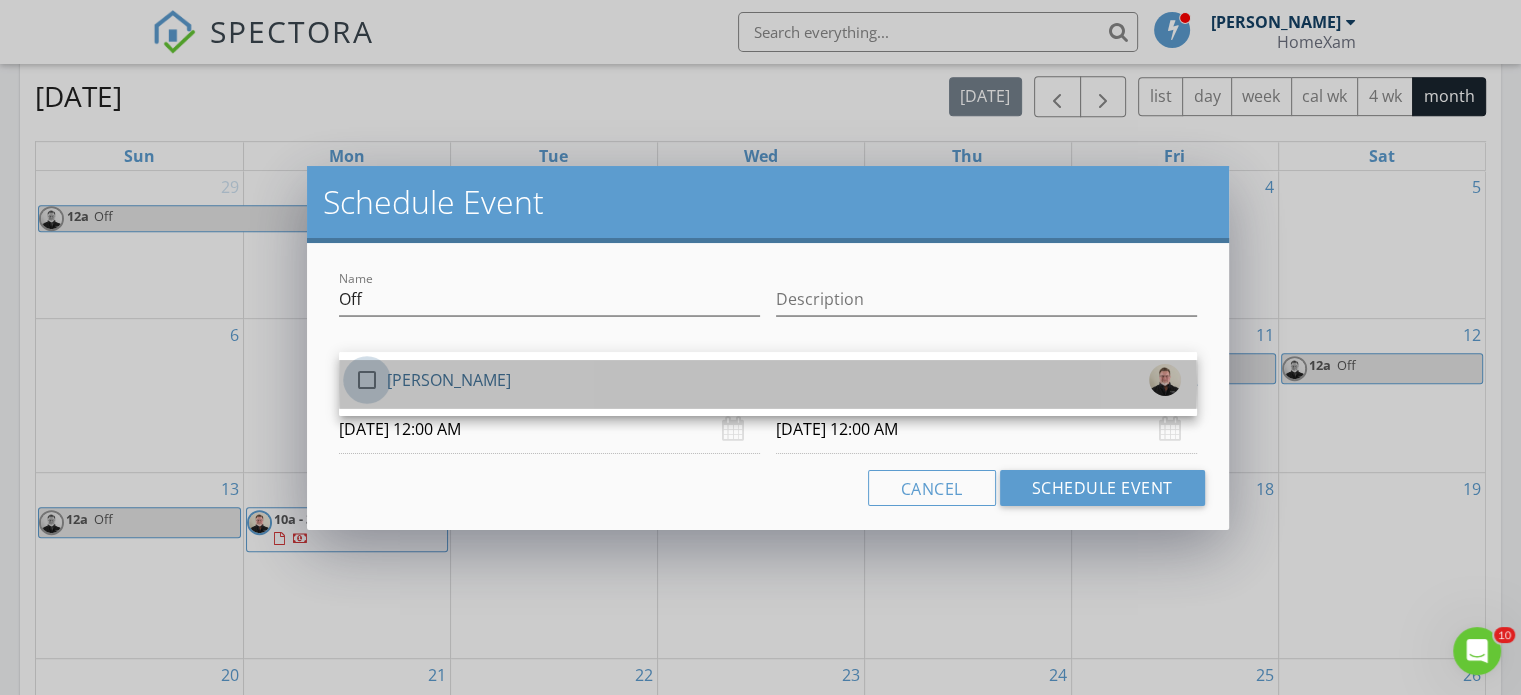 click at bounding box center (367, 380) 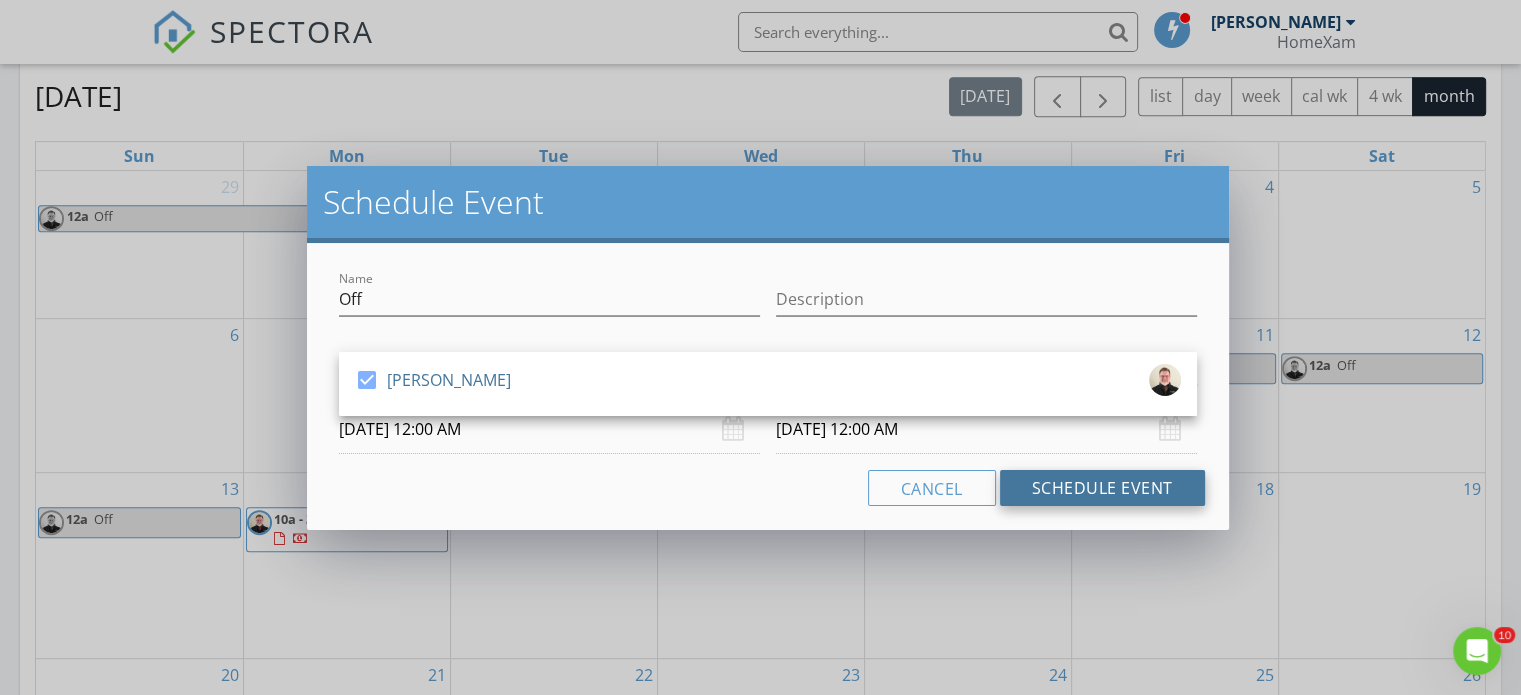 click on "Schedule Event" at bounding box center (1102, 488) 